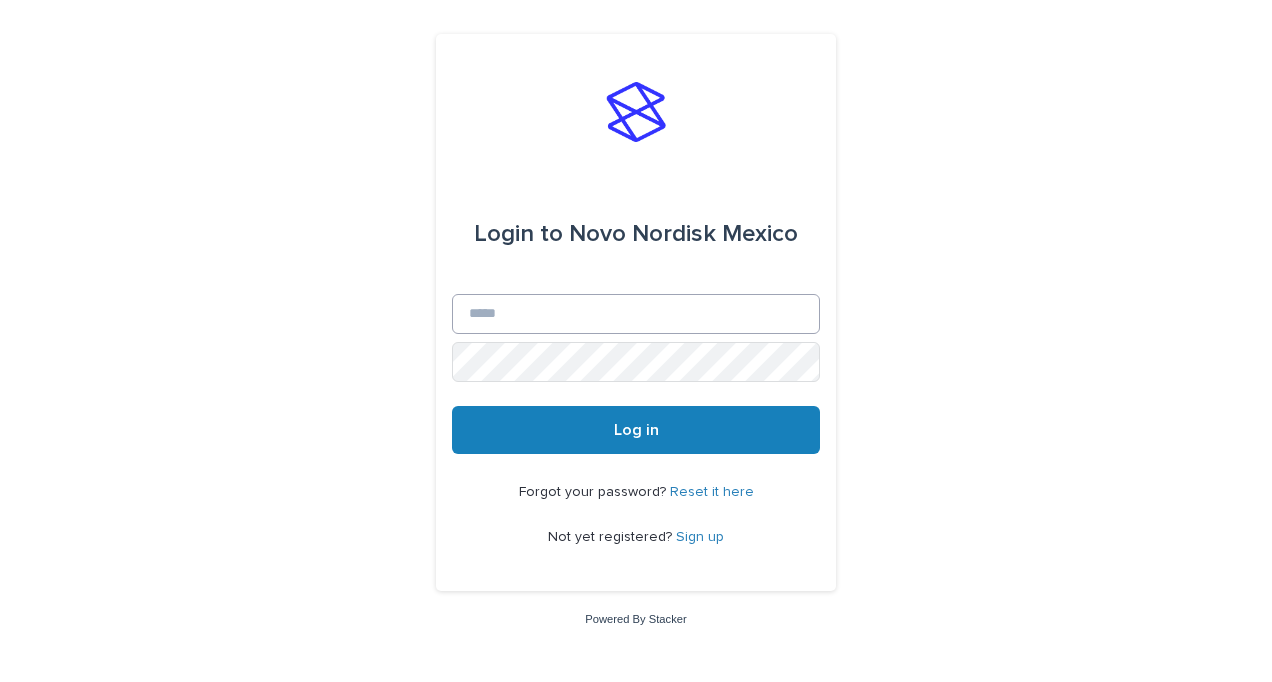 scroll, scrollTop: 0, scrollLeft: 0, axis: both 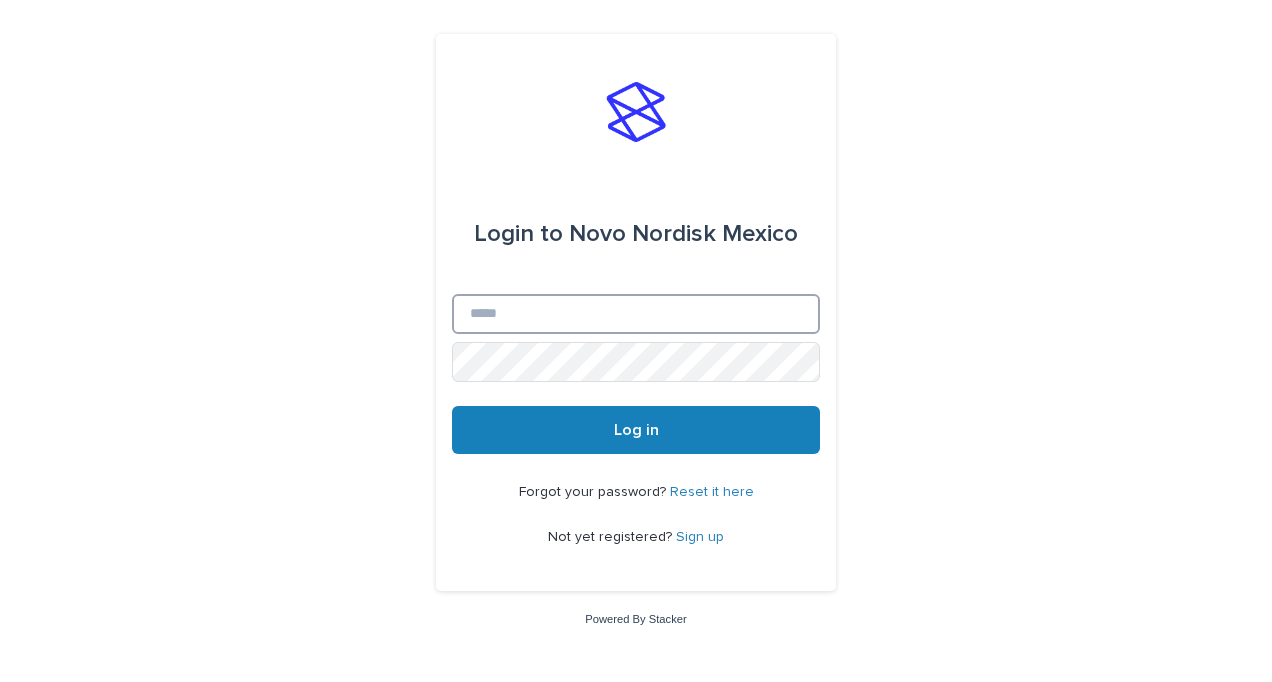 click on "Email" at bounding box center [636, 314] 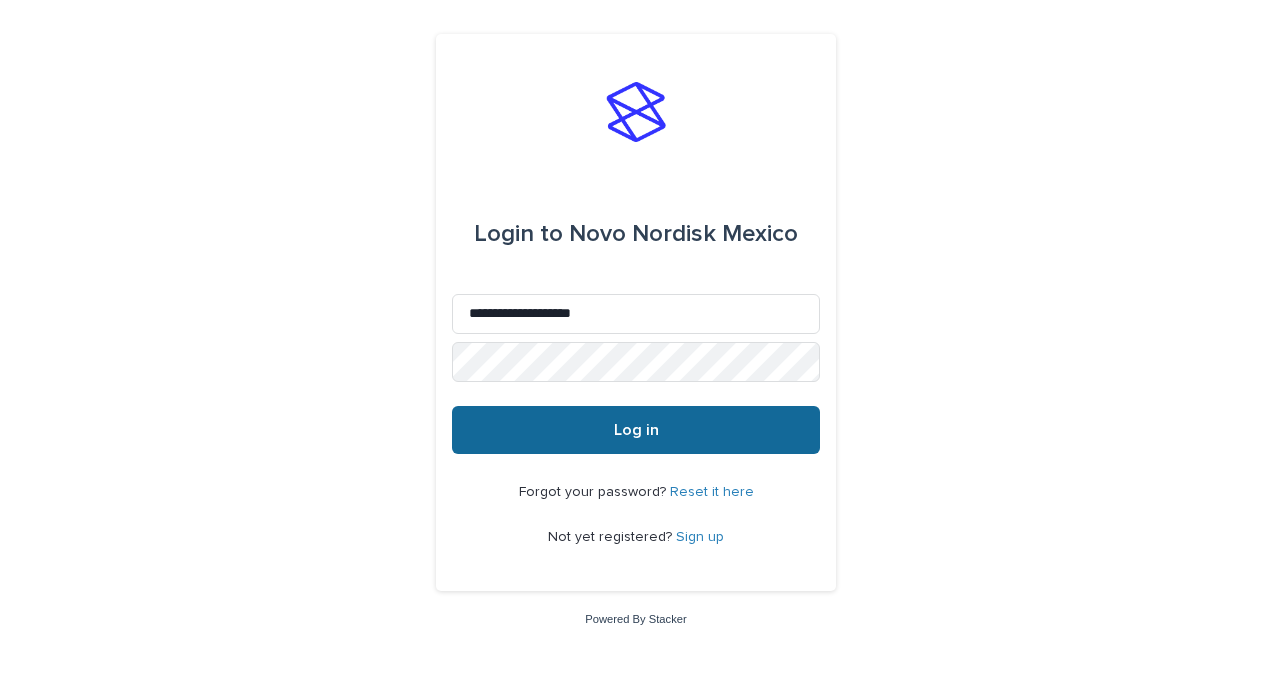 click on "Log in" at bounding box center (636, 430) 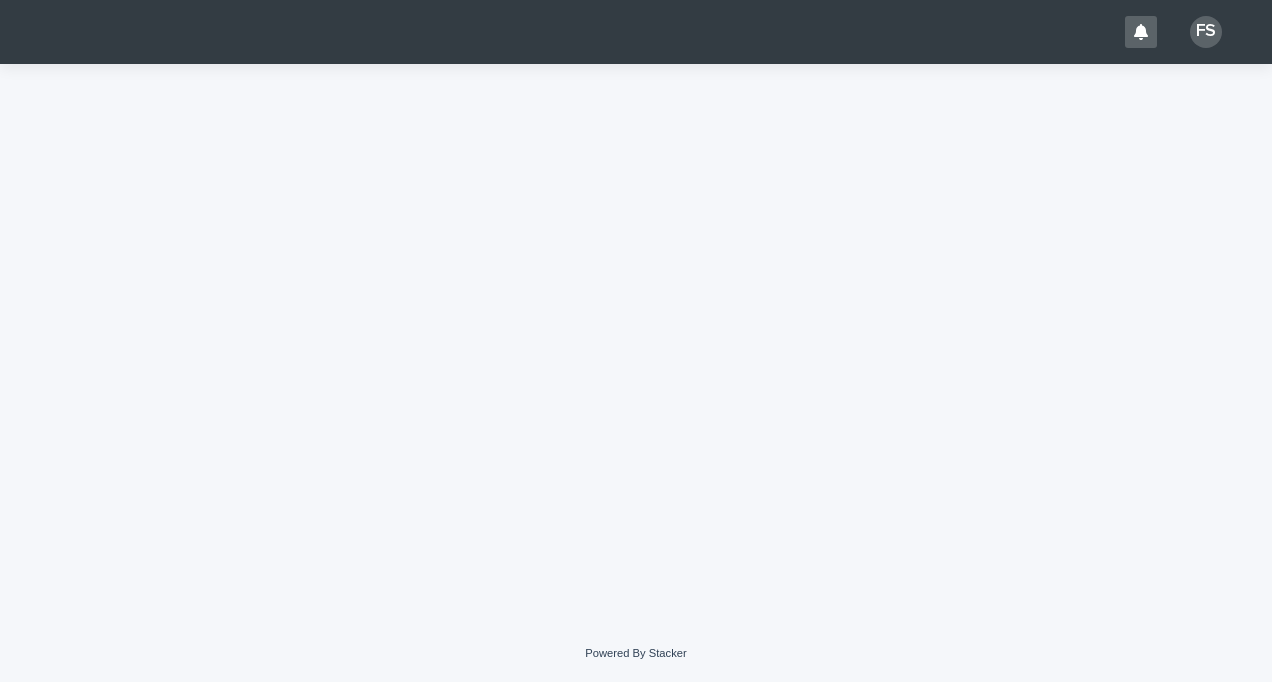 scroll, scrollTop: 0, scrollLeft: 0, axis: both 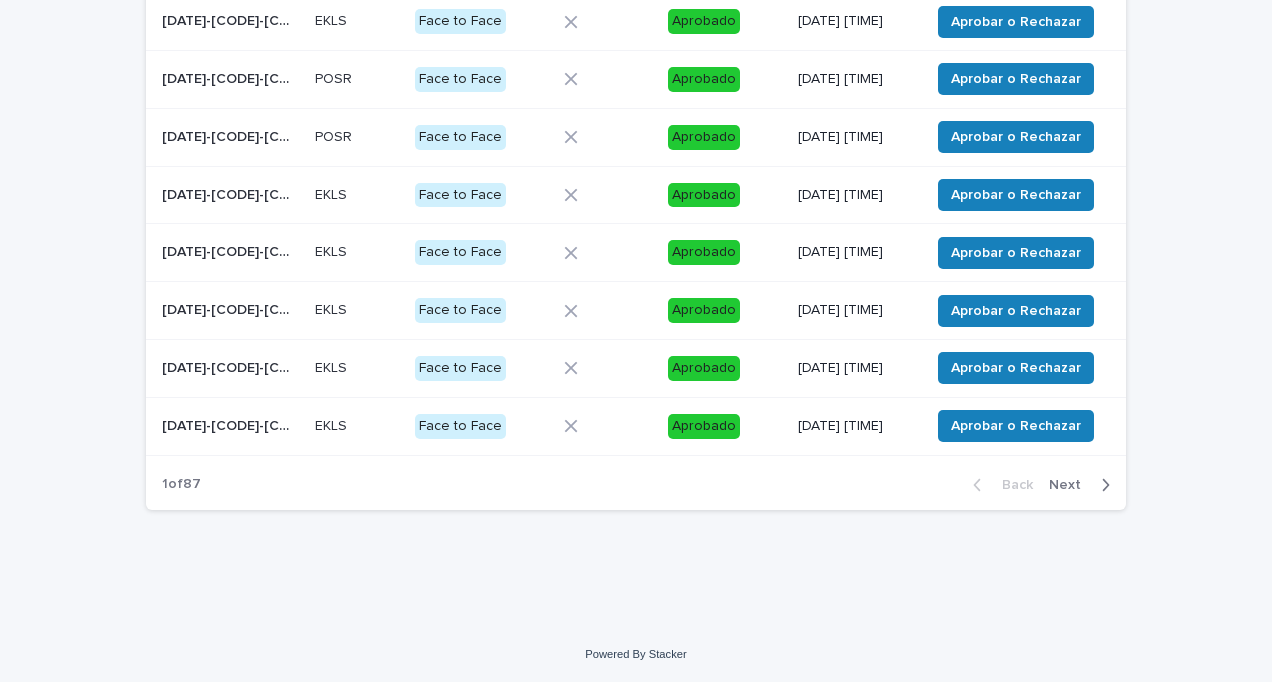click on "Next" at bounding box center (1071, 485) 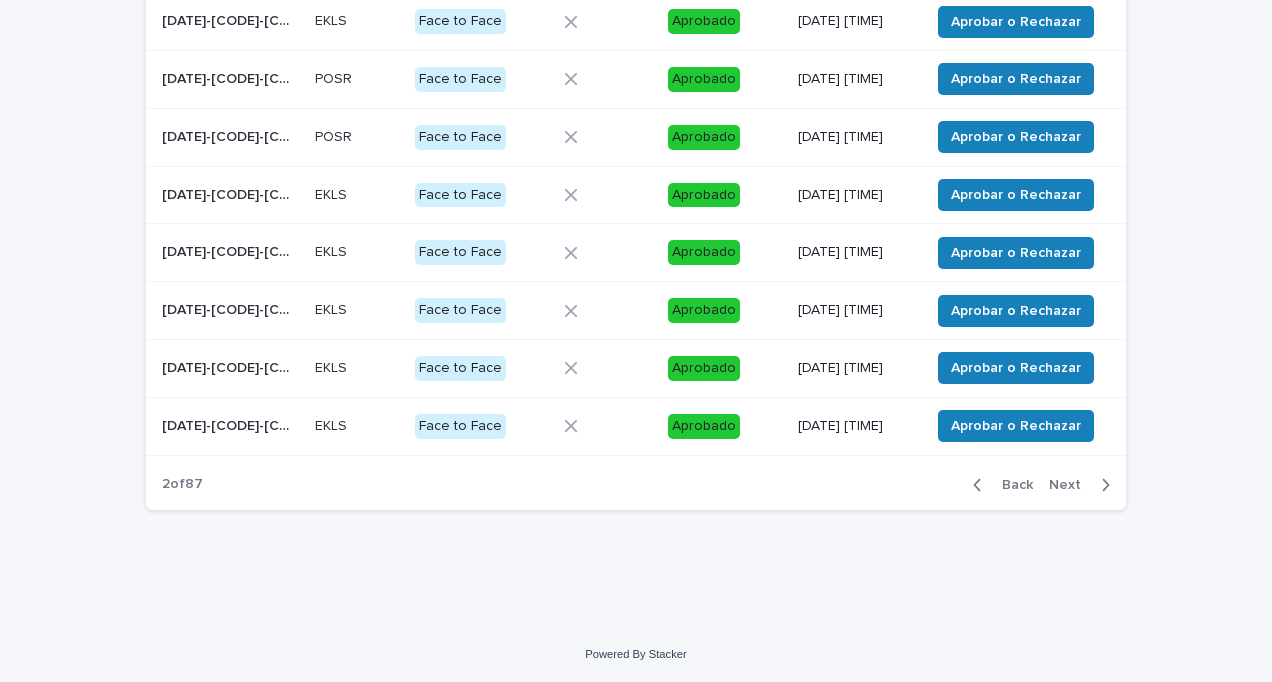 click on "Next" at bounding box center [1071, 485] 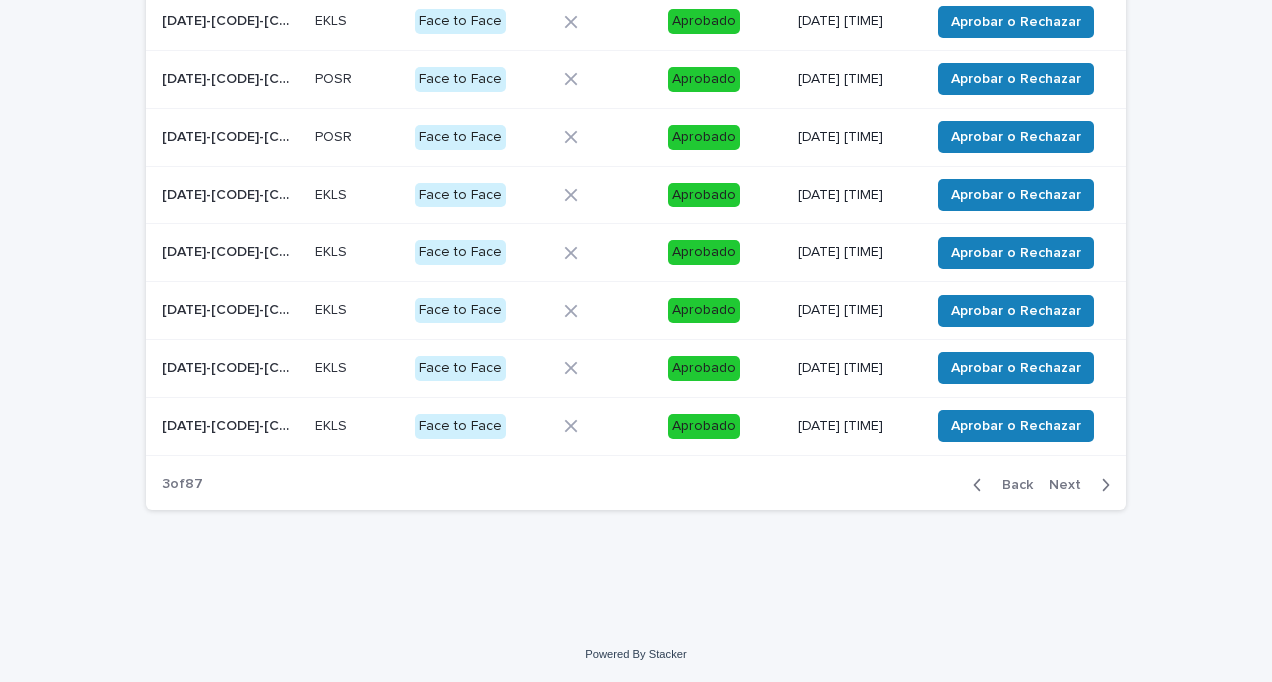 click on "Next" at bounding box center [1071, 485] 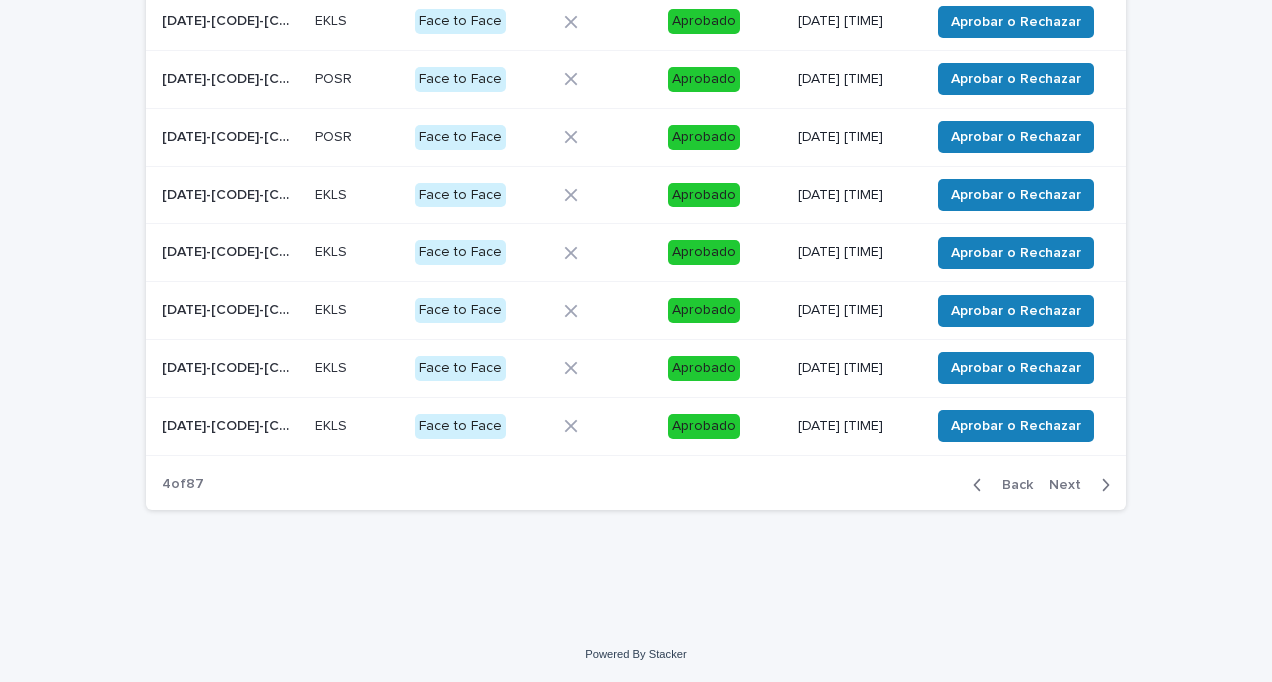 click on "Next" at bounding box center (1071, 485) 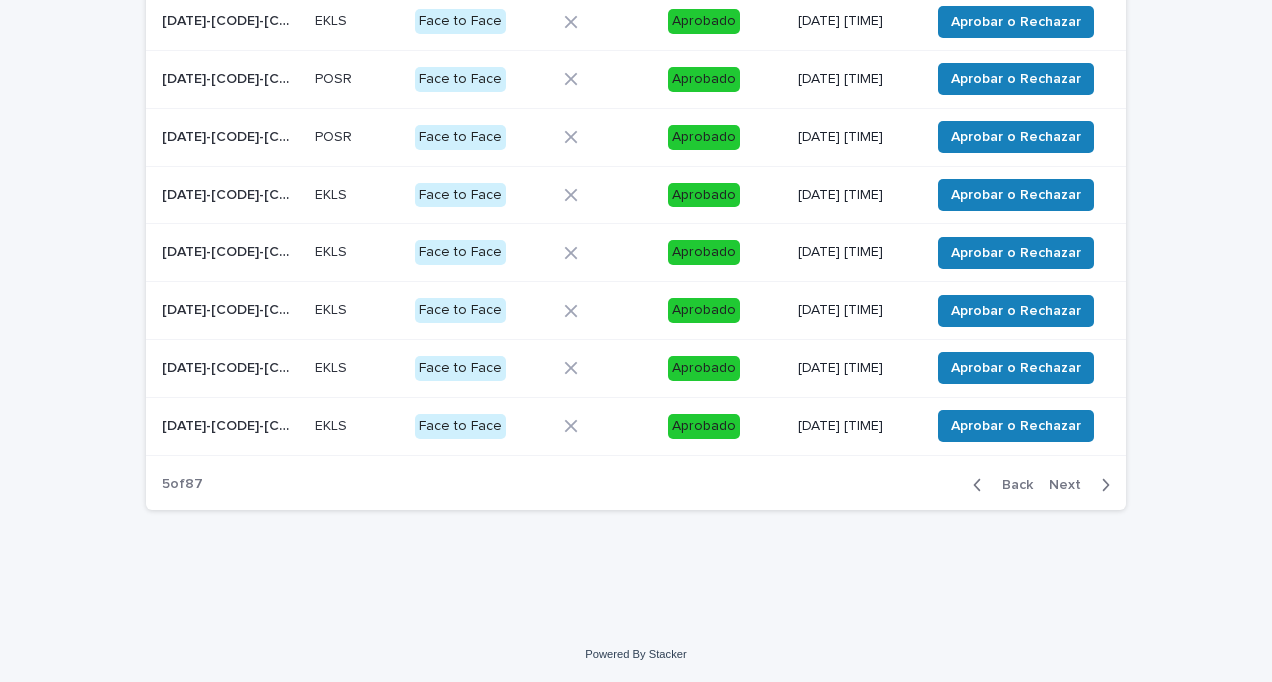 click on "Next" at bounding box center [1071, 485] 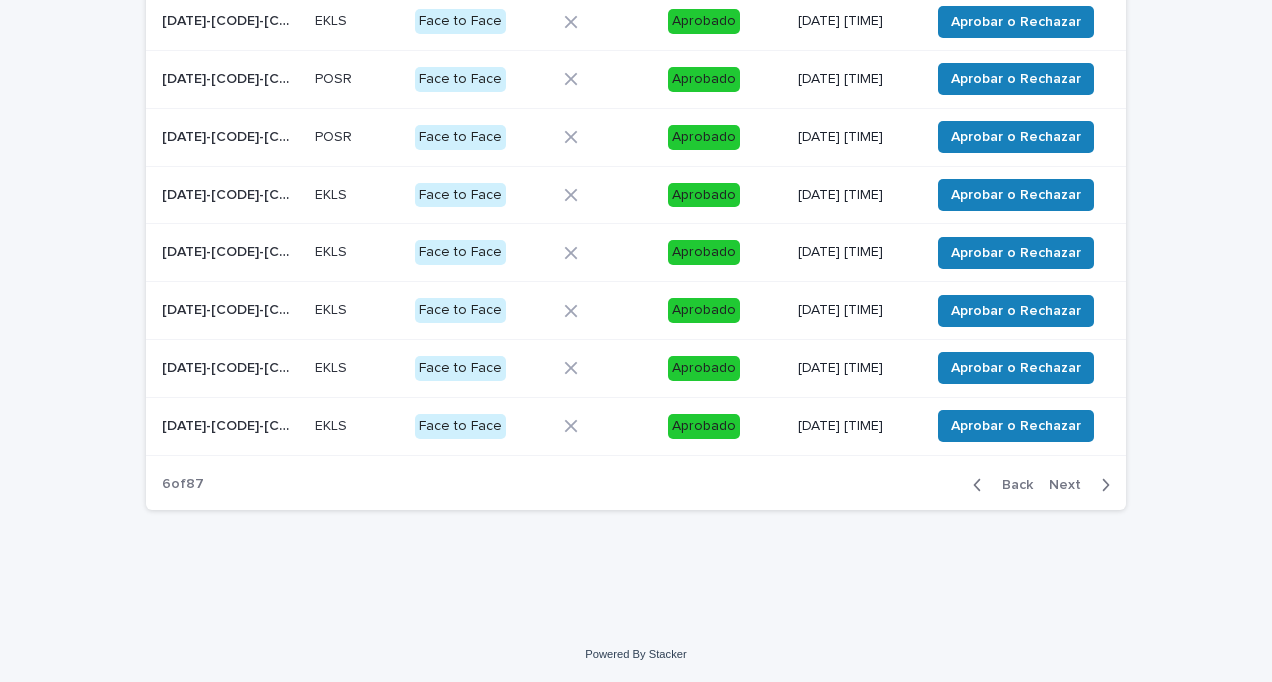 click on "Next" at bounding box center [1071, 485] 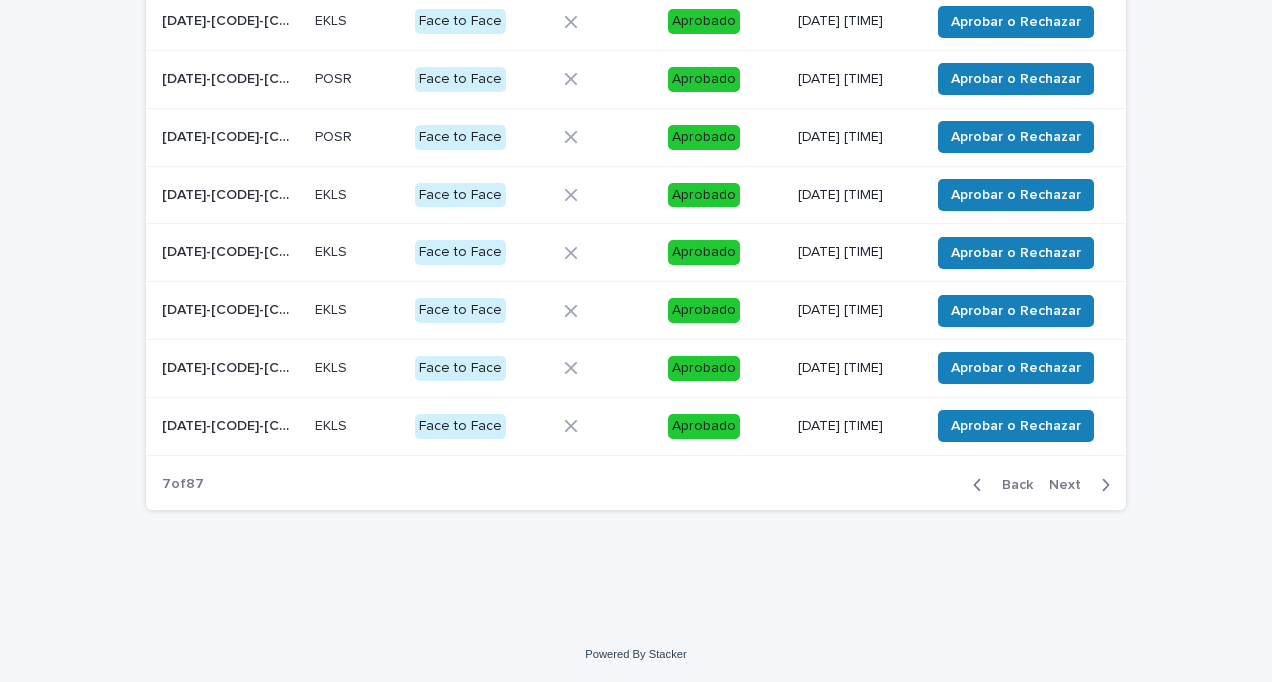click on "Next" at bounding box center [1071, 485] 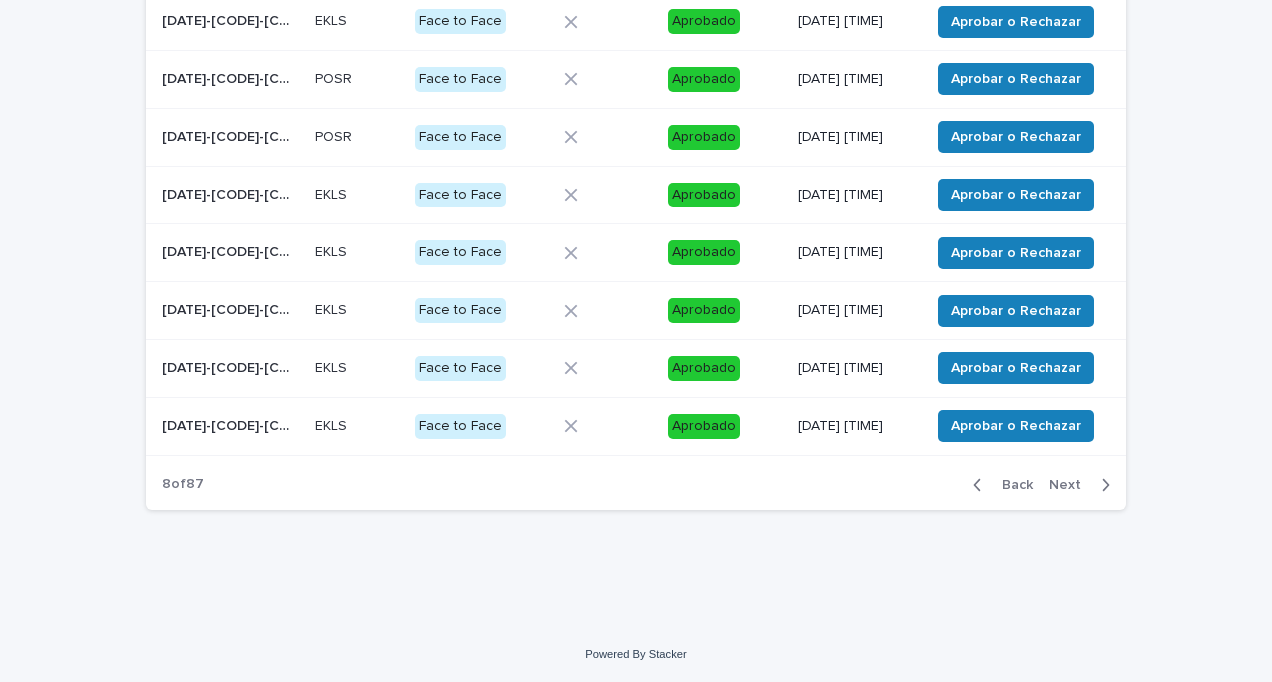 click on "Next" at bounding box center [1071, 485] 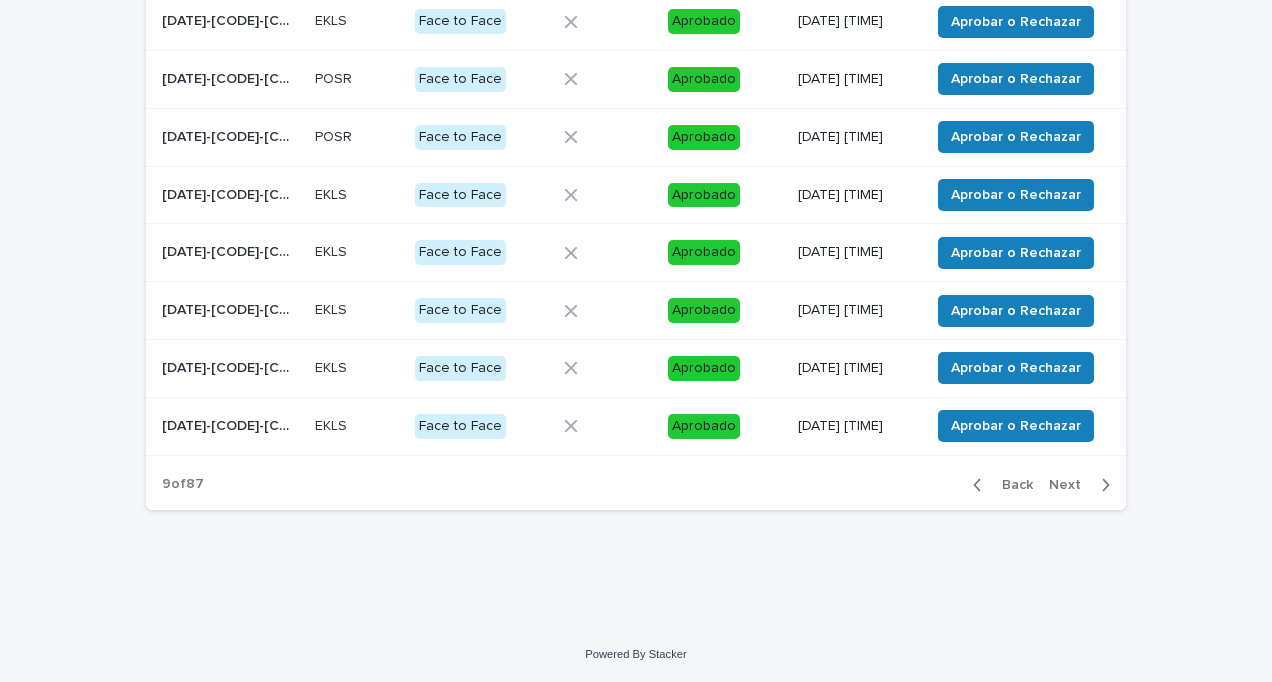 click on "Next" at bounding box center (1071, 485) 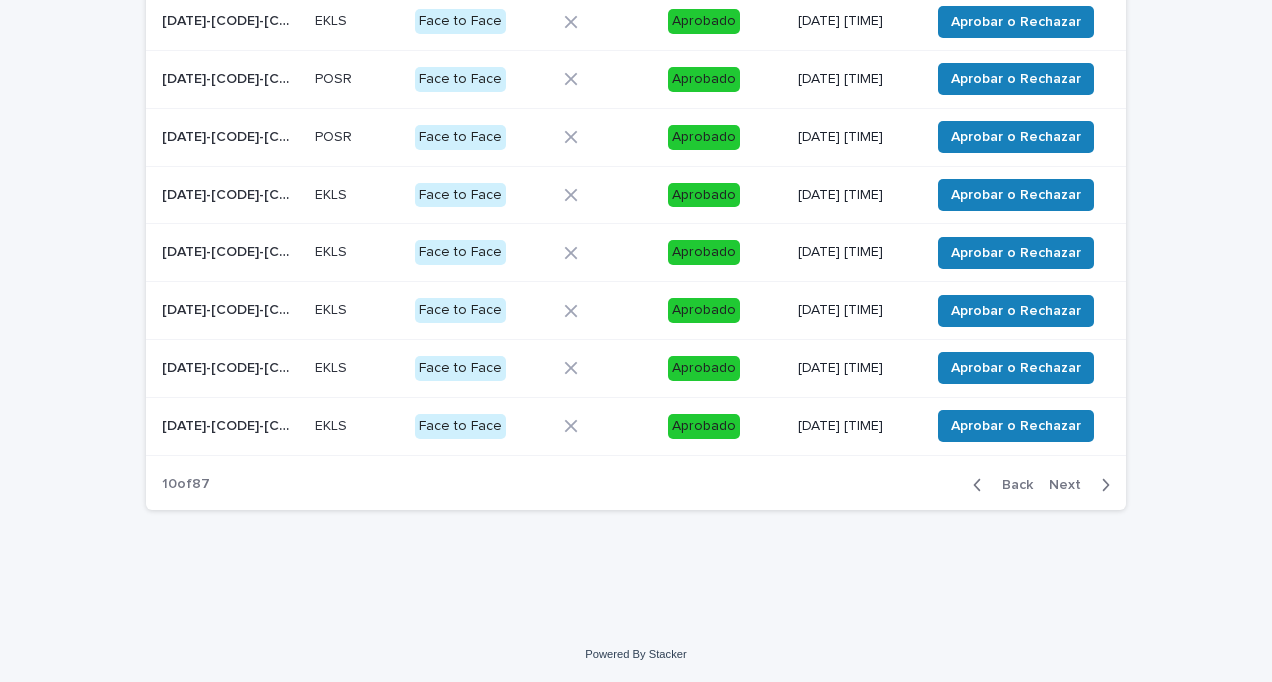 click on "Next" at bounding box center (1071, 485) 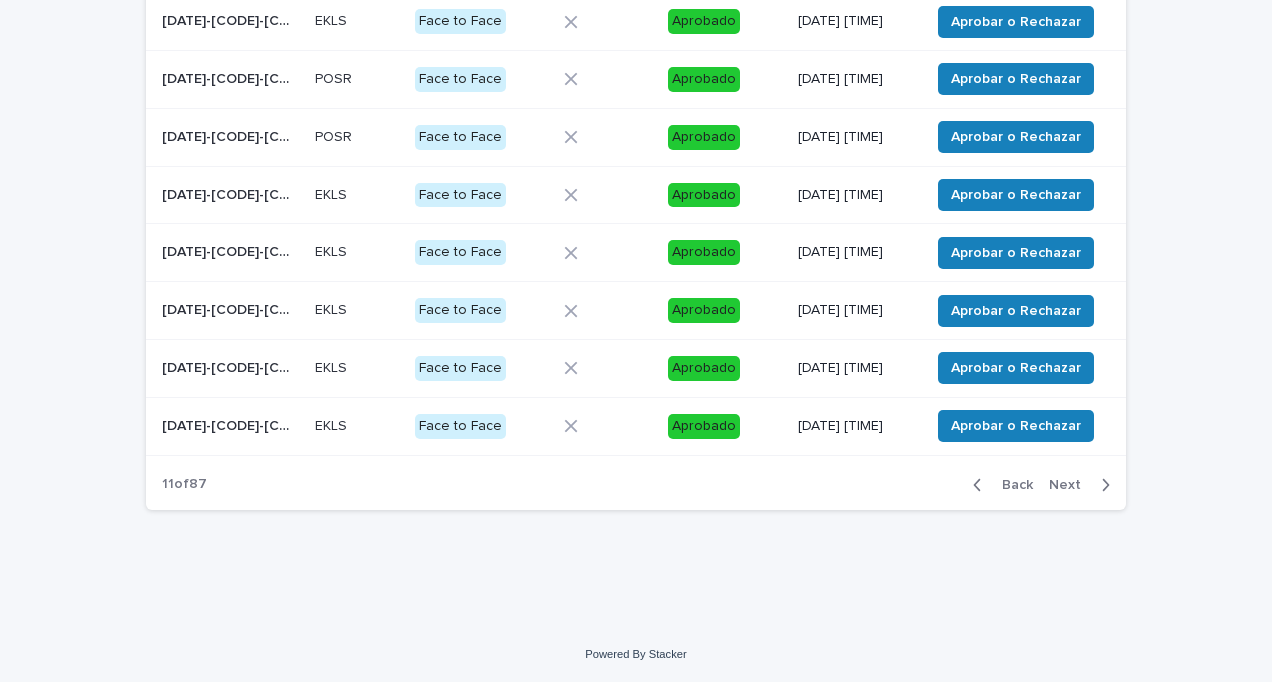 click on "Next" at bounding box center (1071, 485) 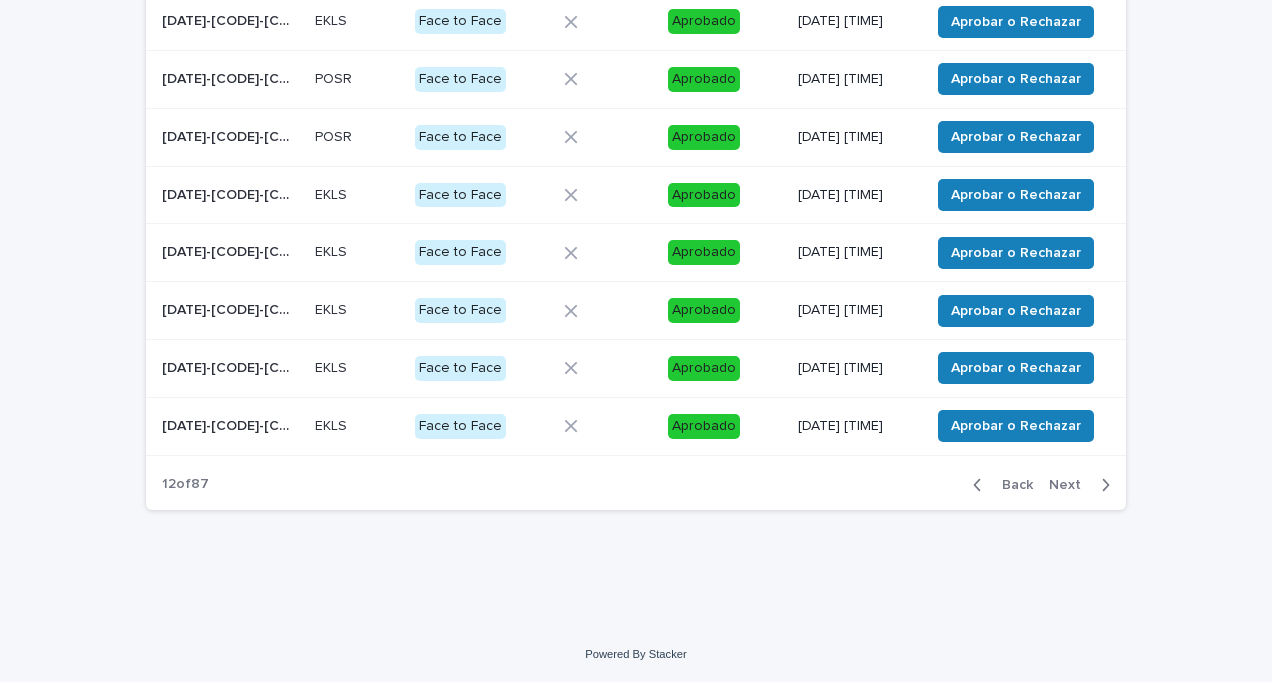 click on "Next" at bounding box center (1071, 485) 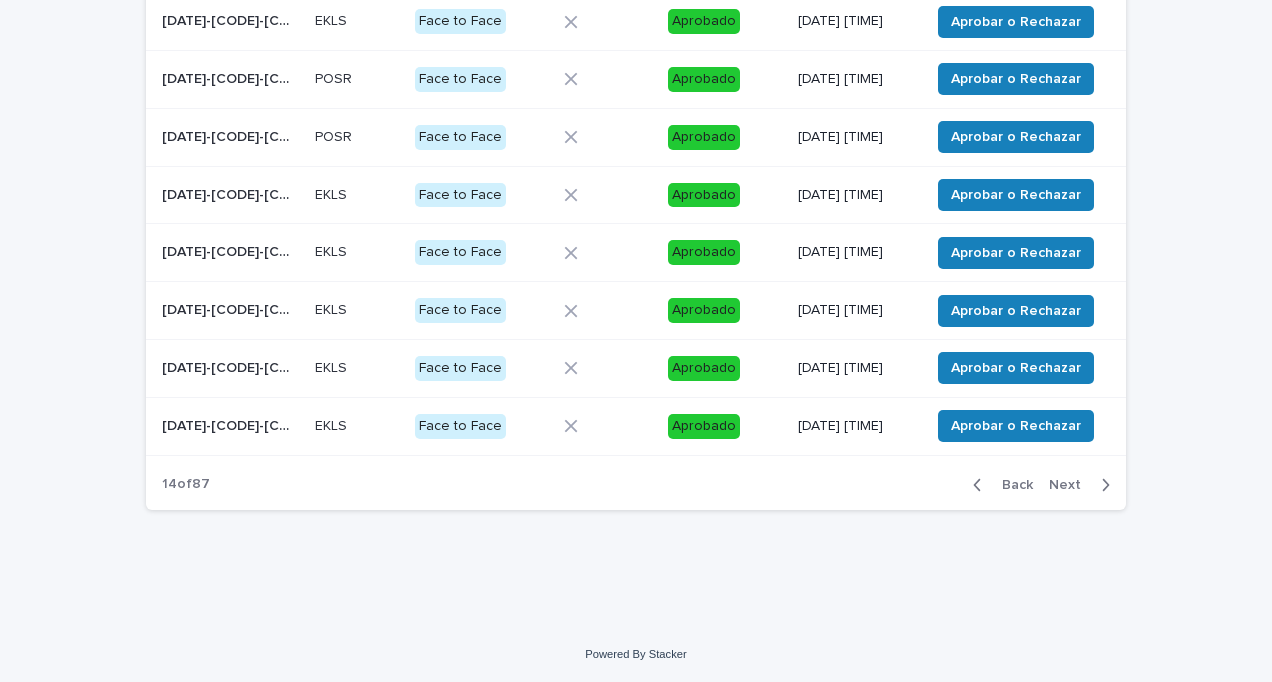 click on "Next" at bounding box center (1071, 485) 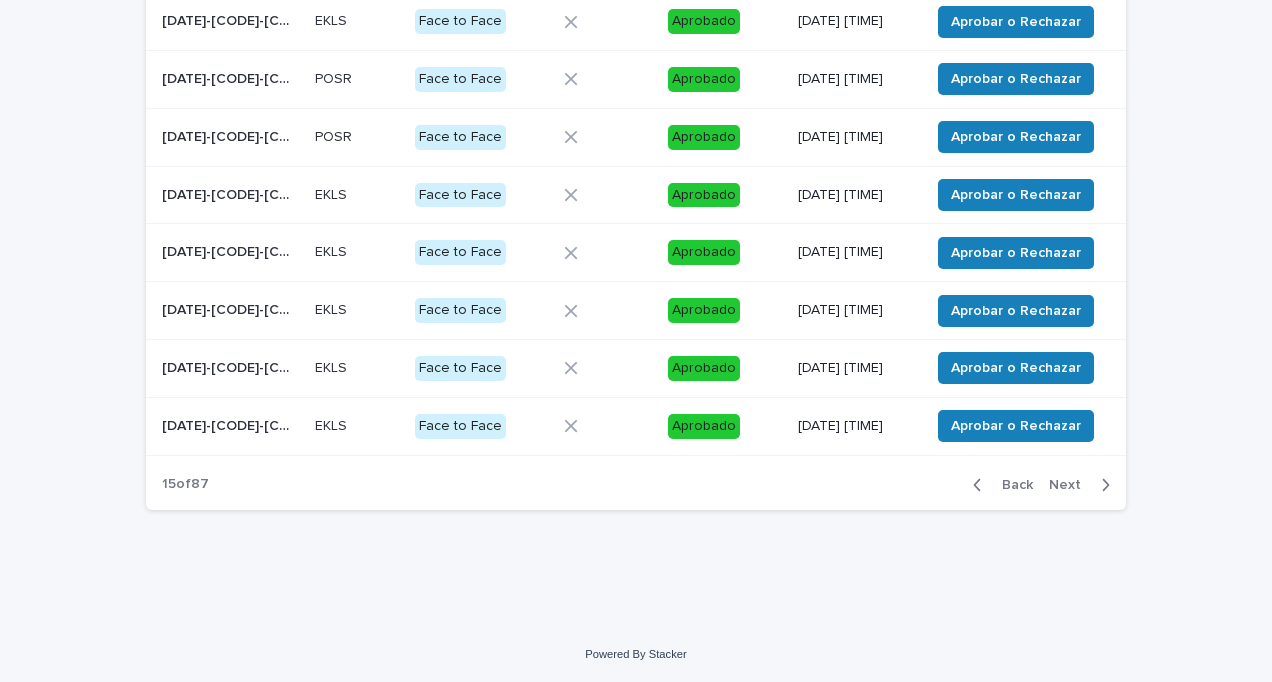 click on "Next" at bounding box center [1071, 485] 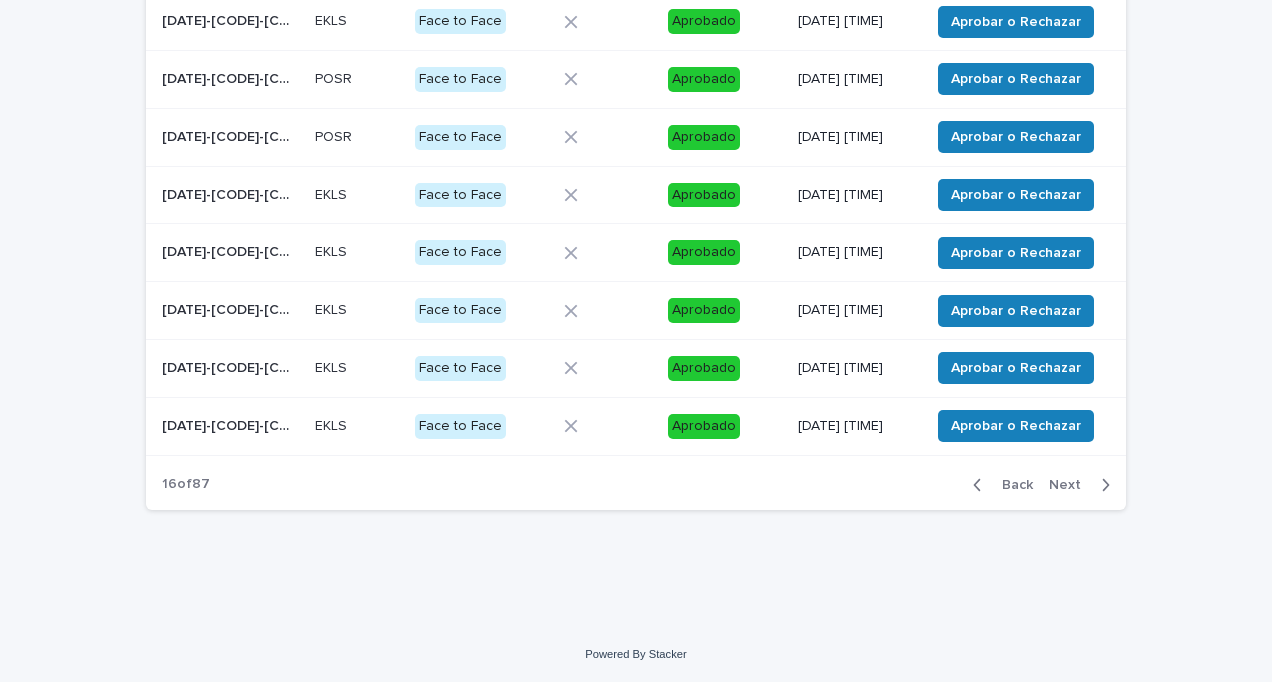 click on "Next" at bounding box center (1071, 485) 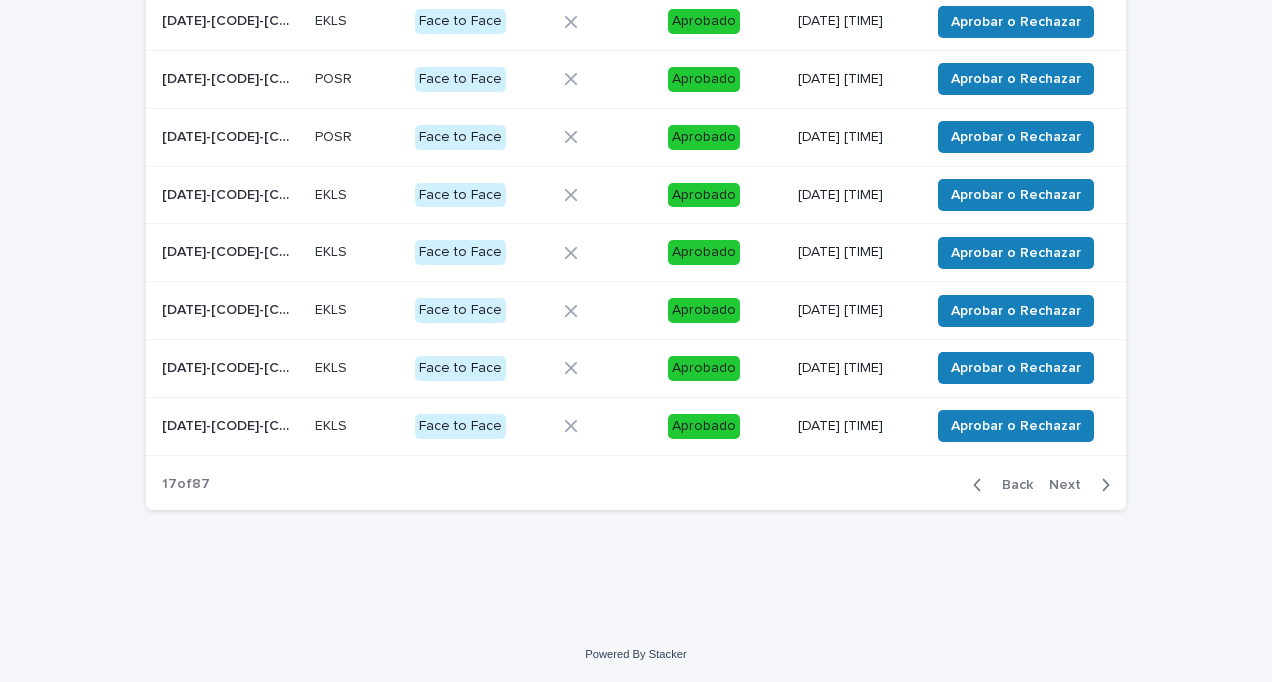 click on "Next" at bounding box center [1071, 485] 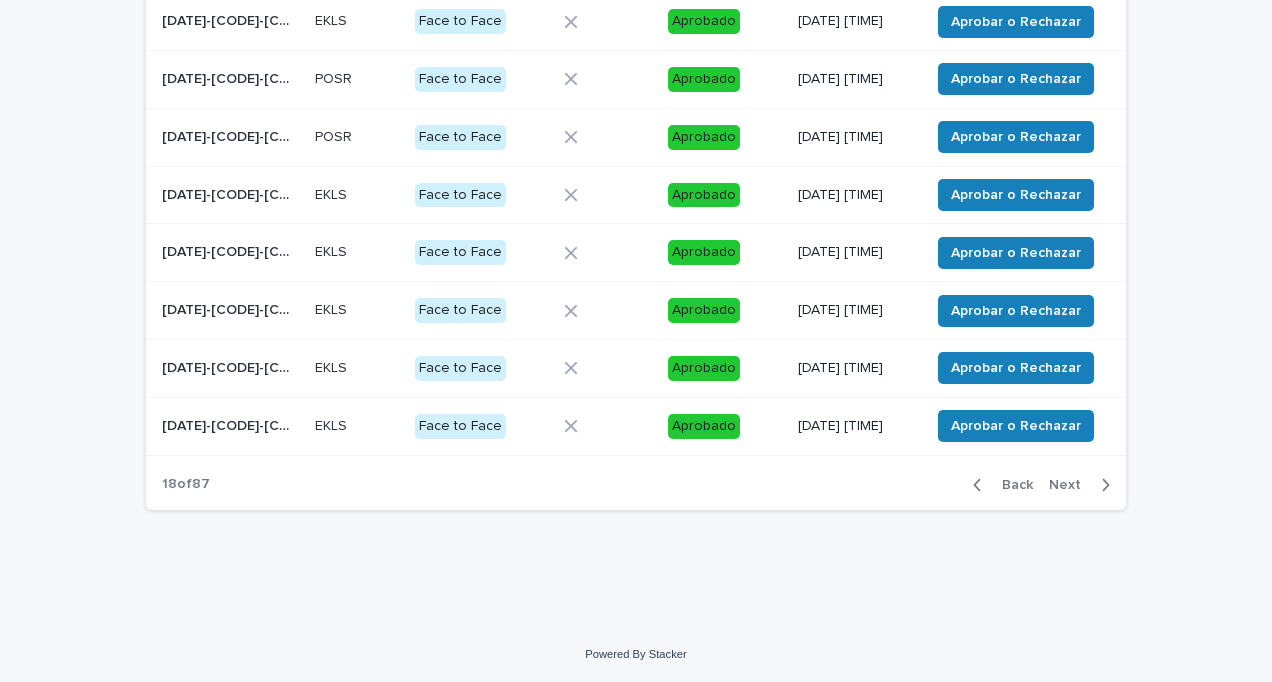 click on "Next" at bounding box center (1071, 485) 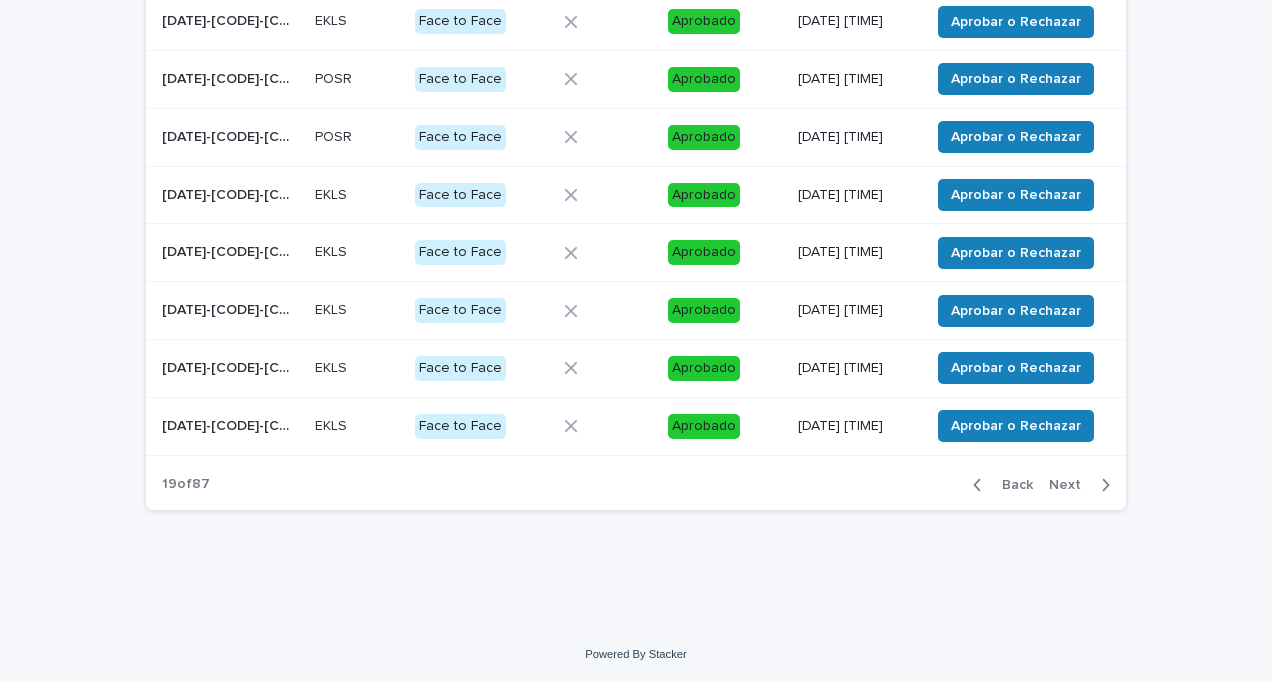 click on "Next" at bounding box center [1071, 485] 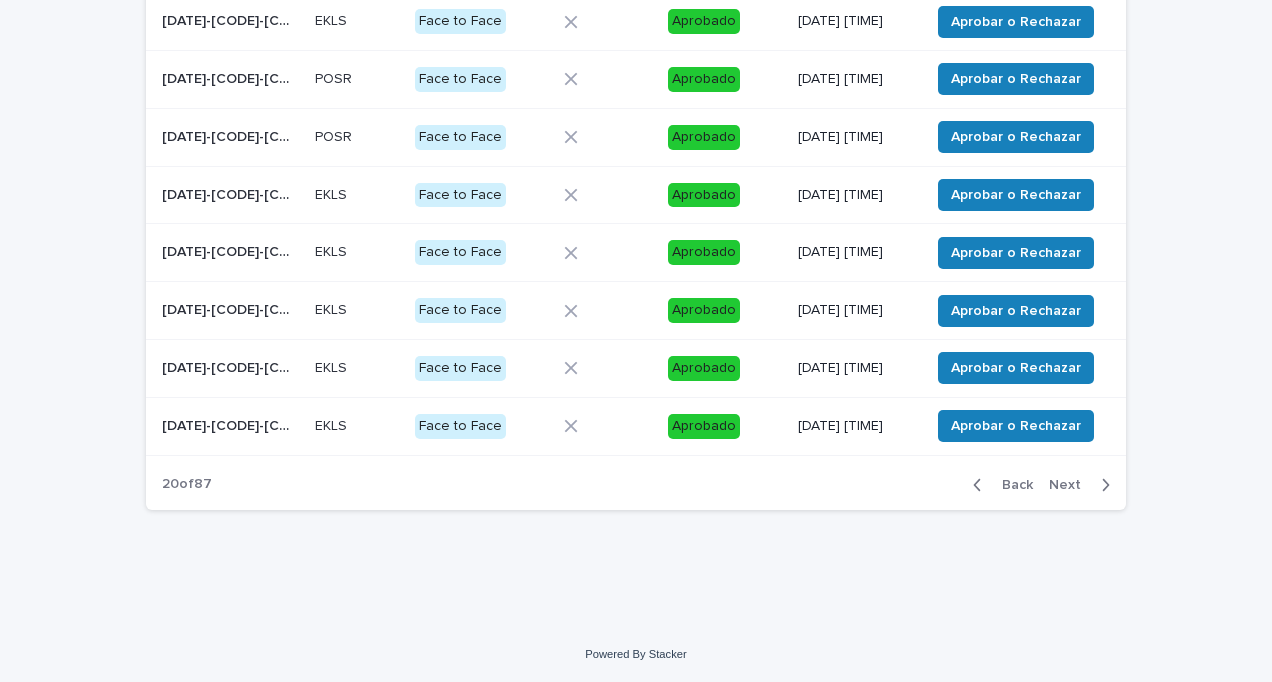 click on "Next" at bounding box center [1071, 485] 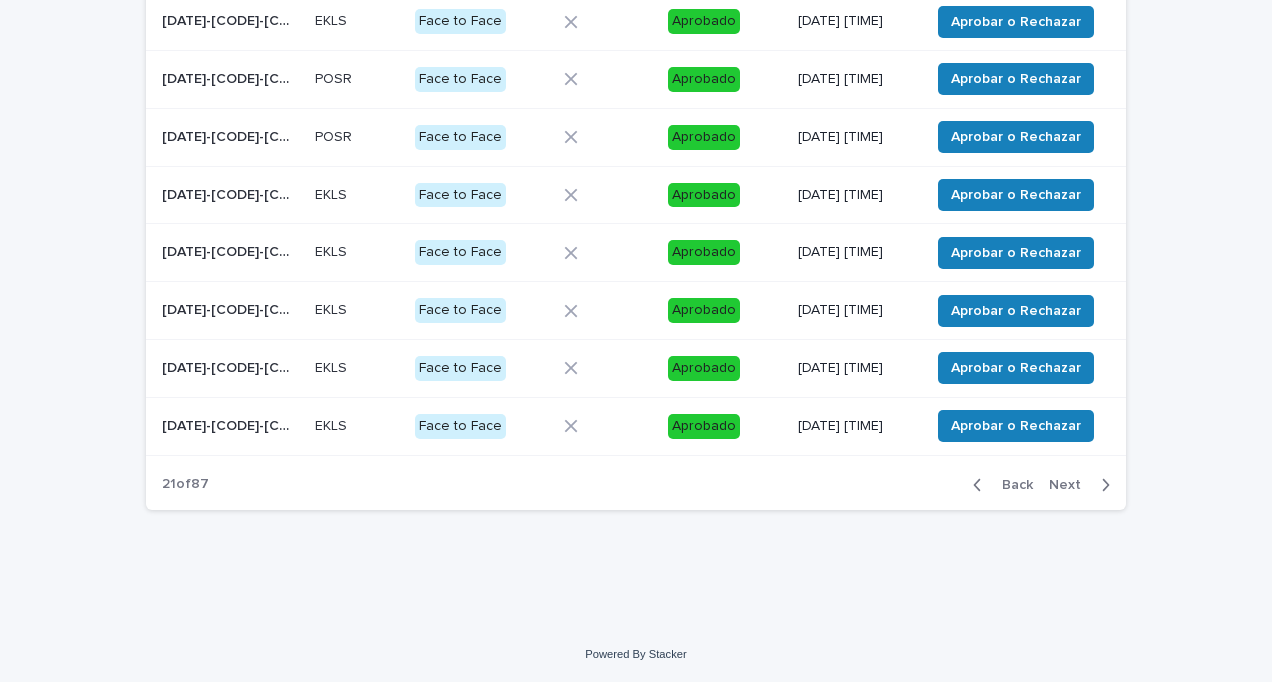 click on "Next" at bounding box center [1071, 485] 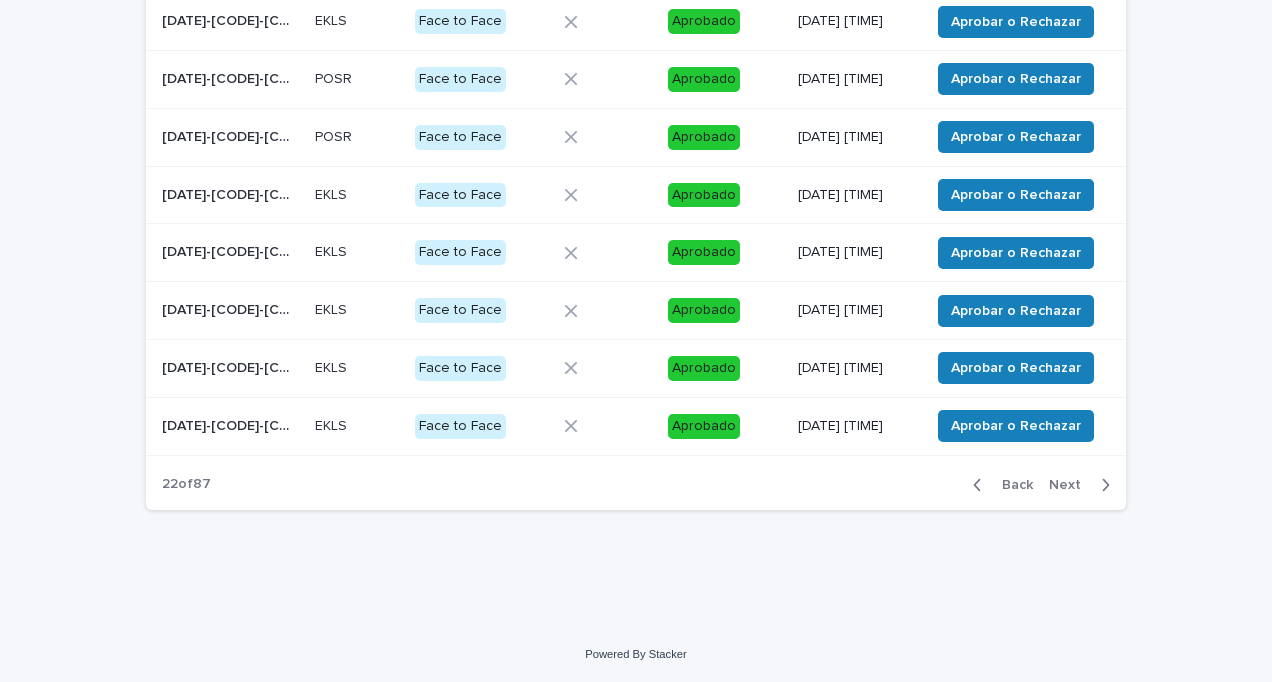 click on "Next" at bounding box center [1071, 485] 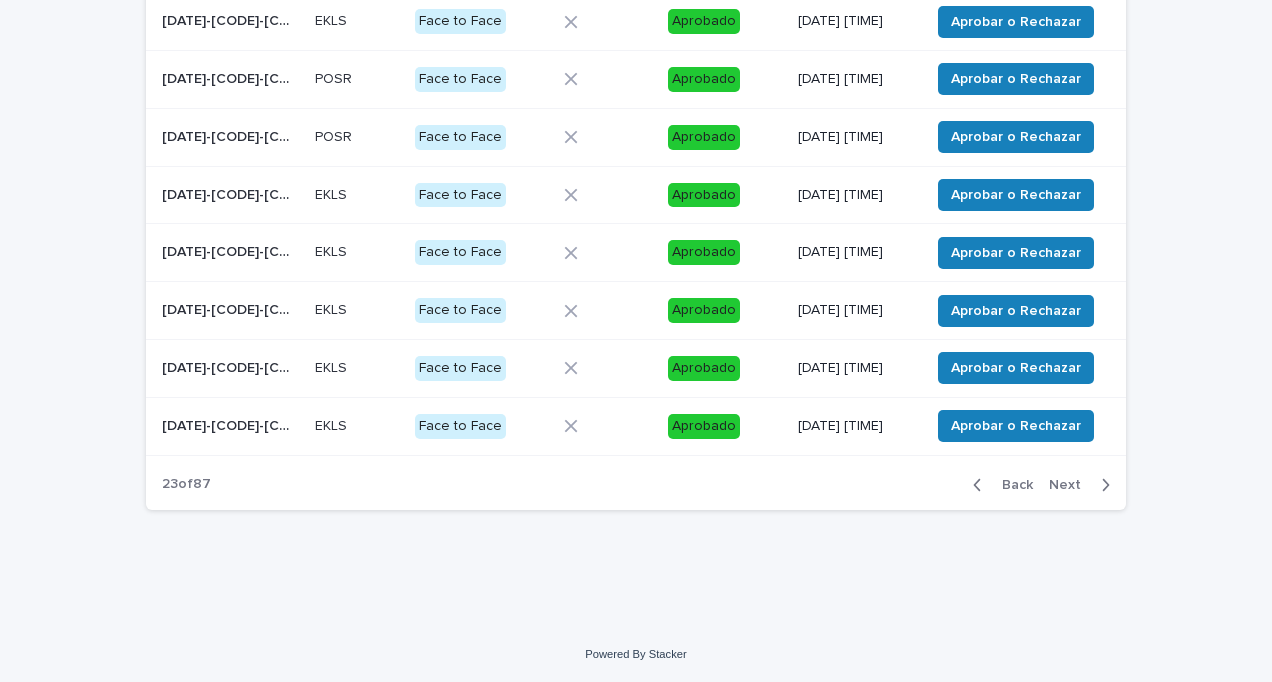 click on "Next" at bounding box center (1071, 485) 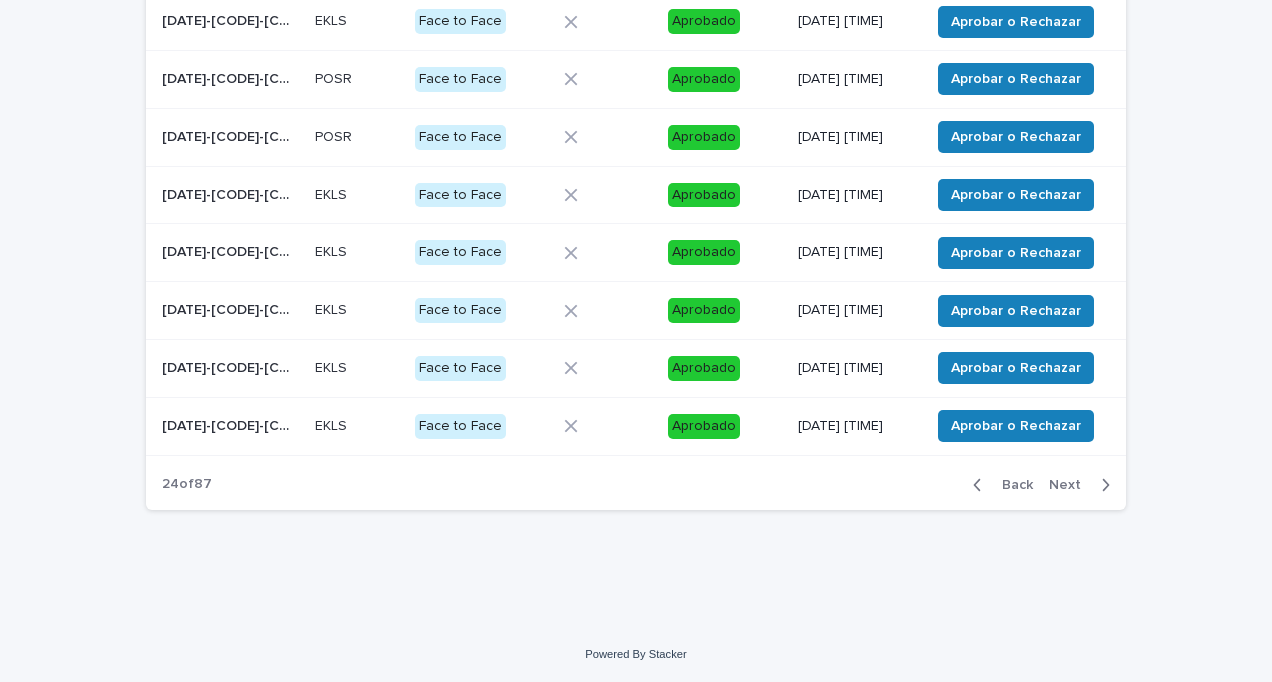 click on "Next" at bounding box center (1071, 485) 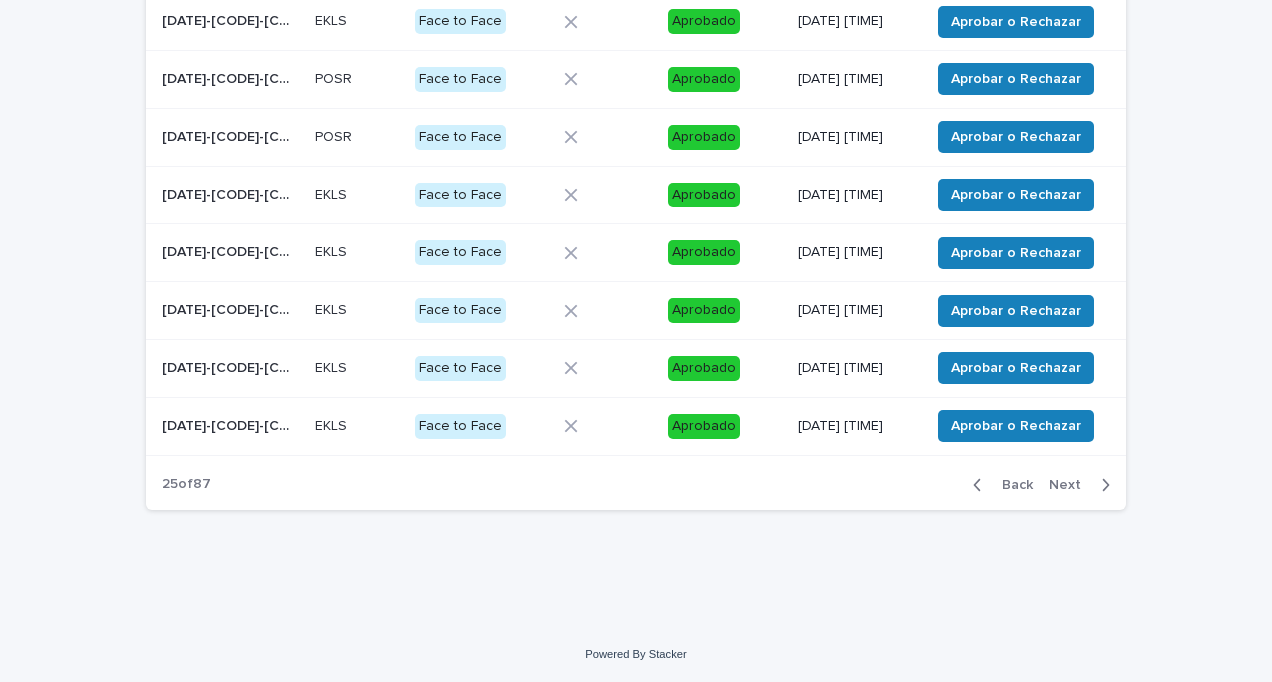 click on "Next" at bounding box center (1071, 485) 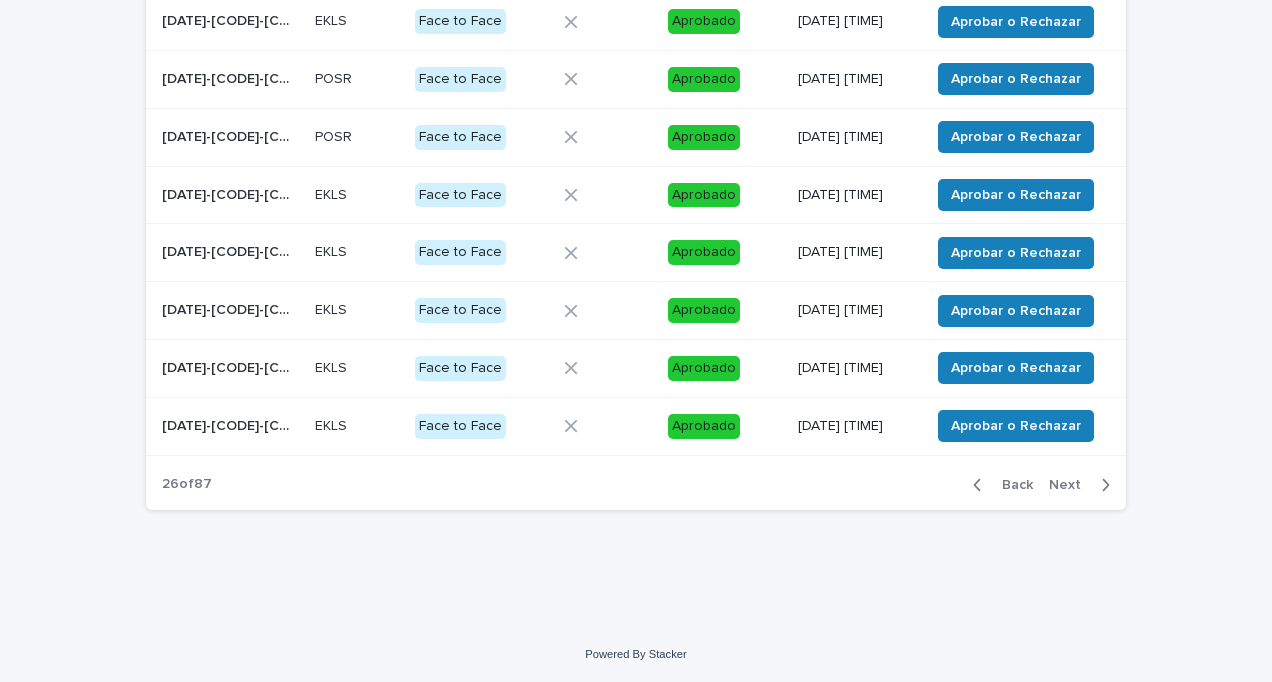 click on "Next" at bounding box center (1071, 485) 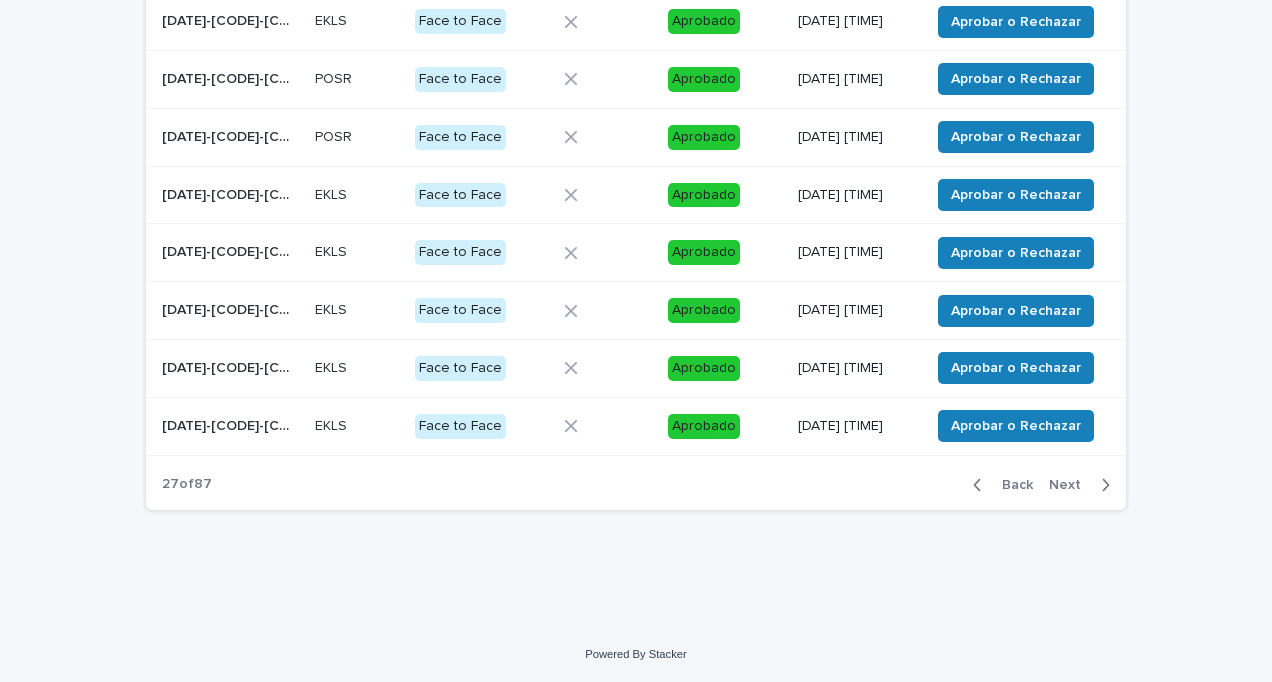click on "Next" at bounding box center (1071, 485) 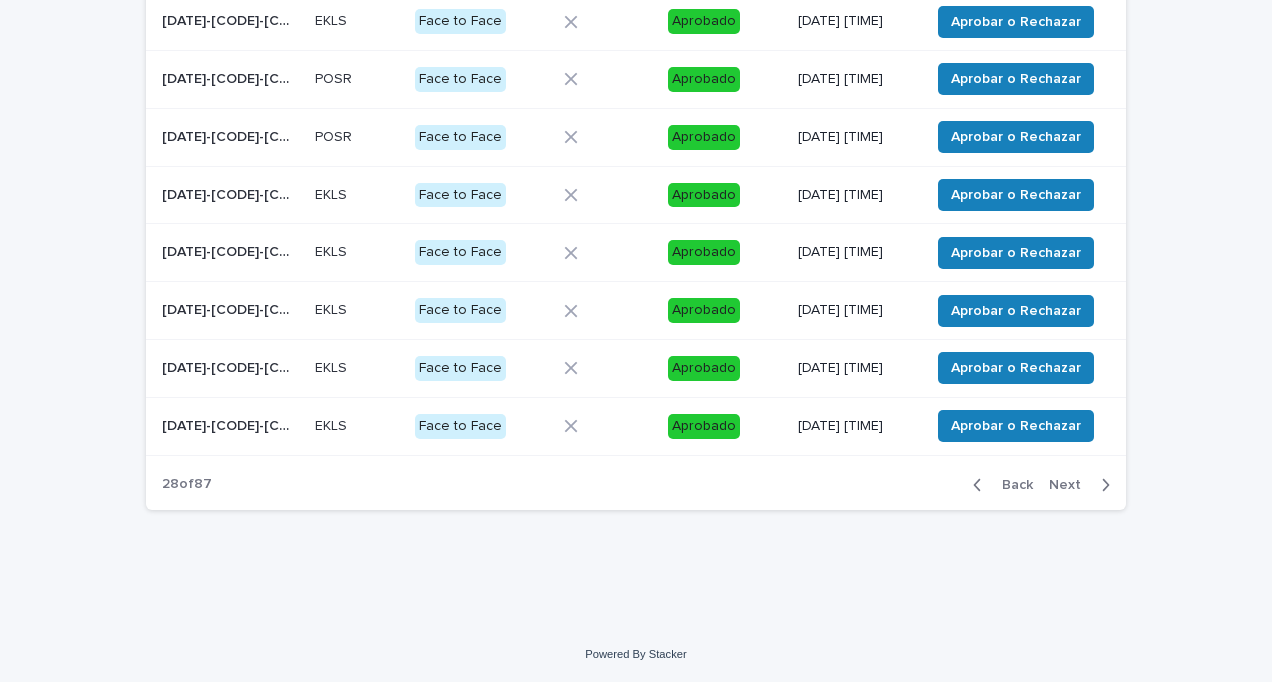 click on "Next" at bounding box center (1071, 485) 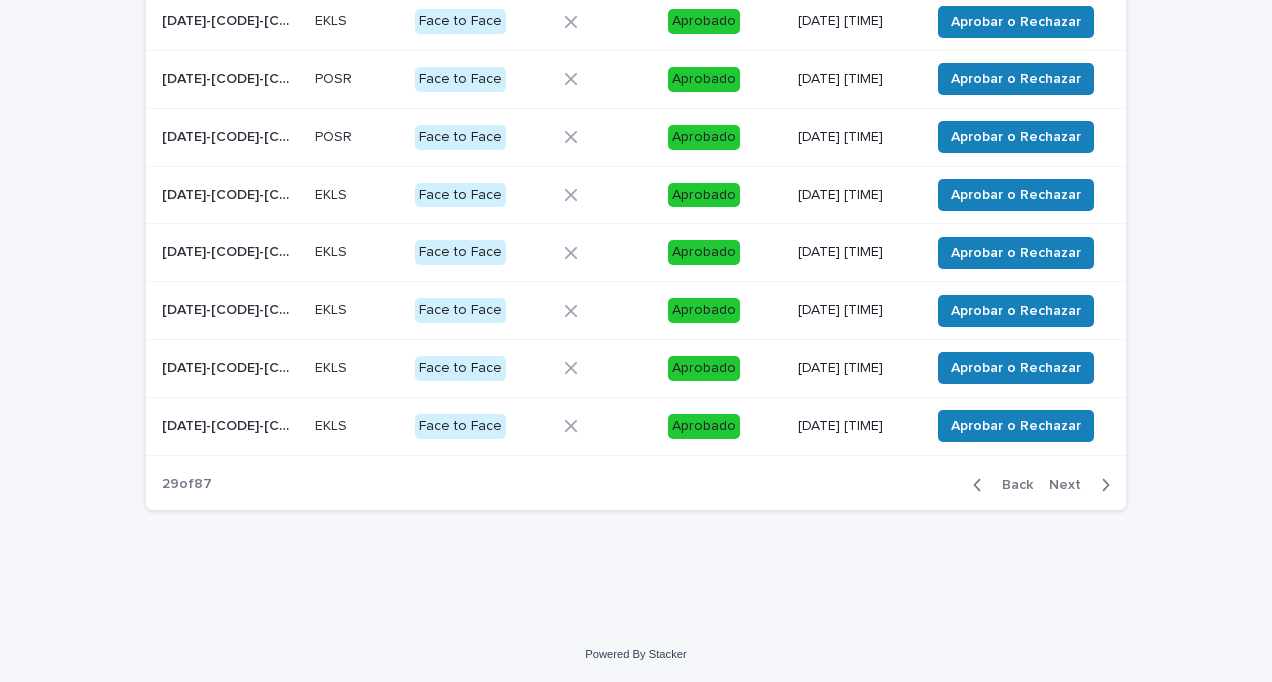 click on "Next" at bounding box center (1071, 485) 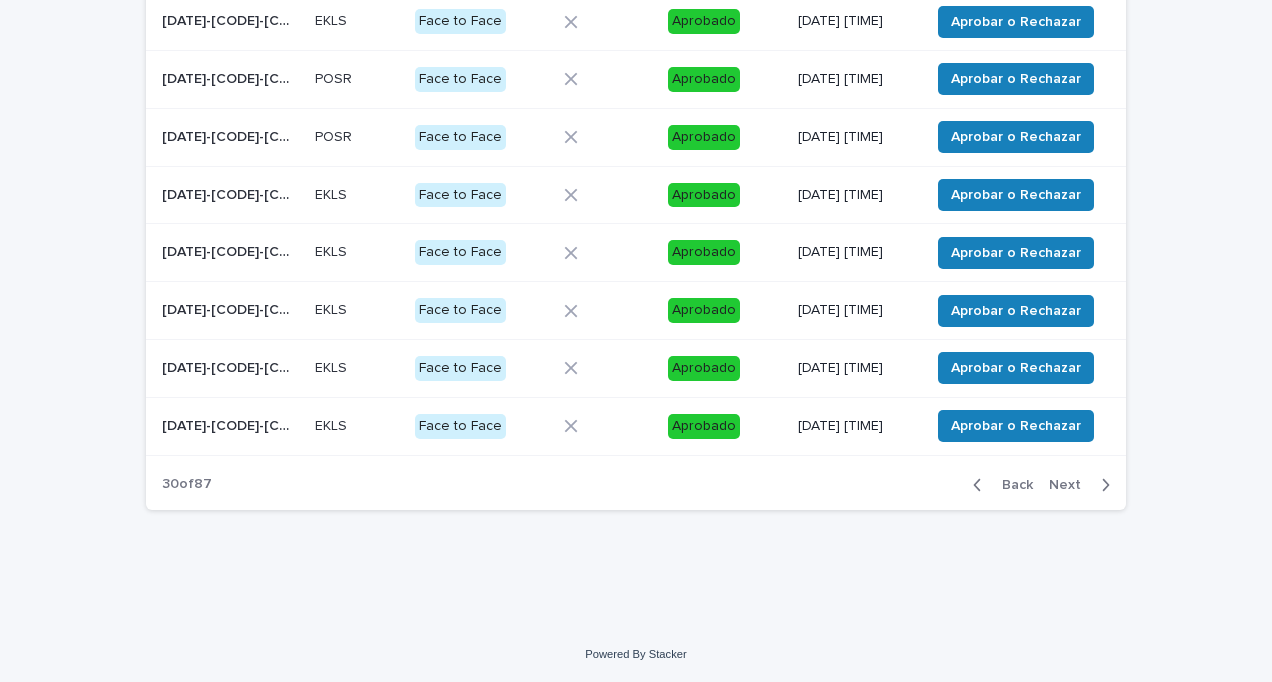 click on "Next" at bounding box center (1071, 485) 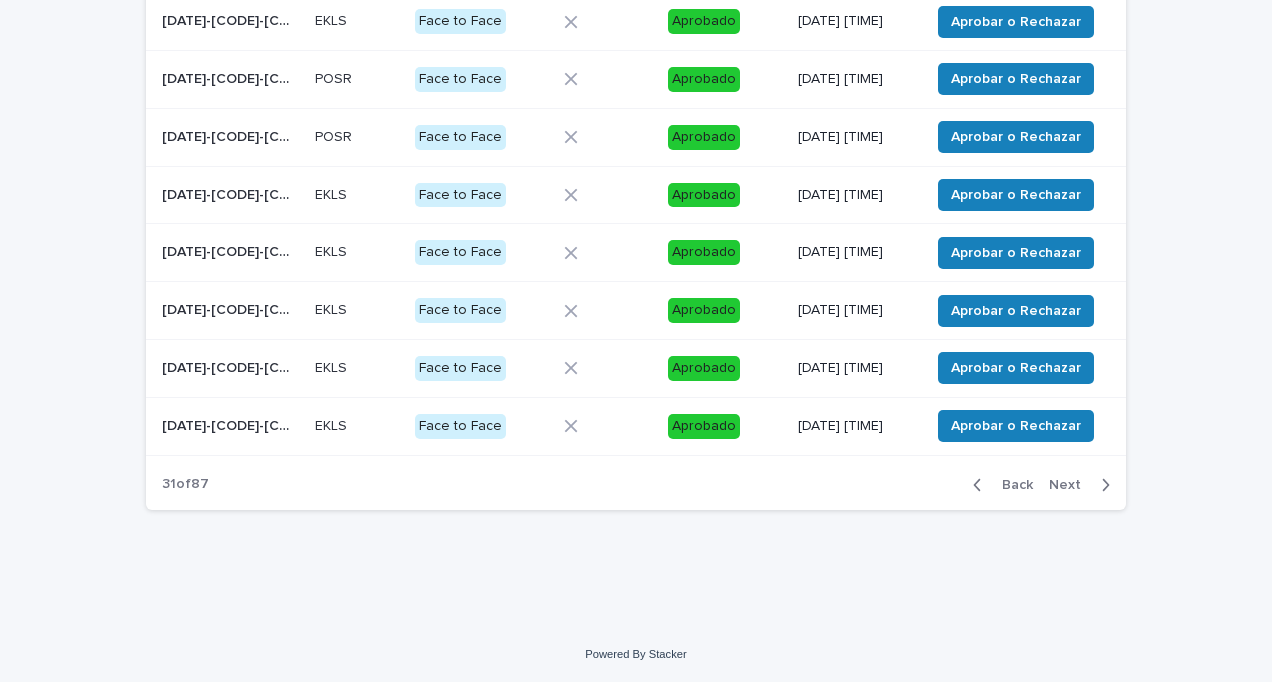 click on "Next" at bounding box center (1071, 485) 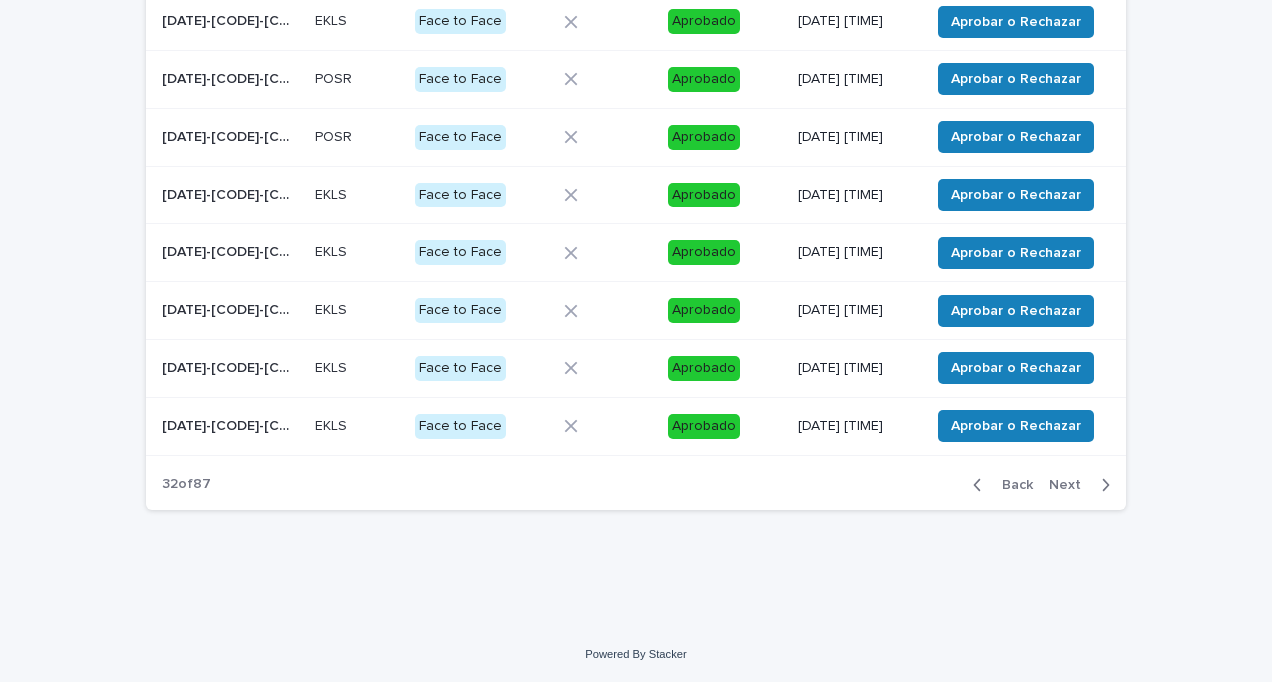 click on "Next" at bounding box center (1071, 485) 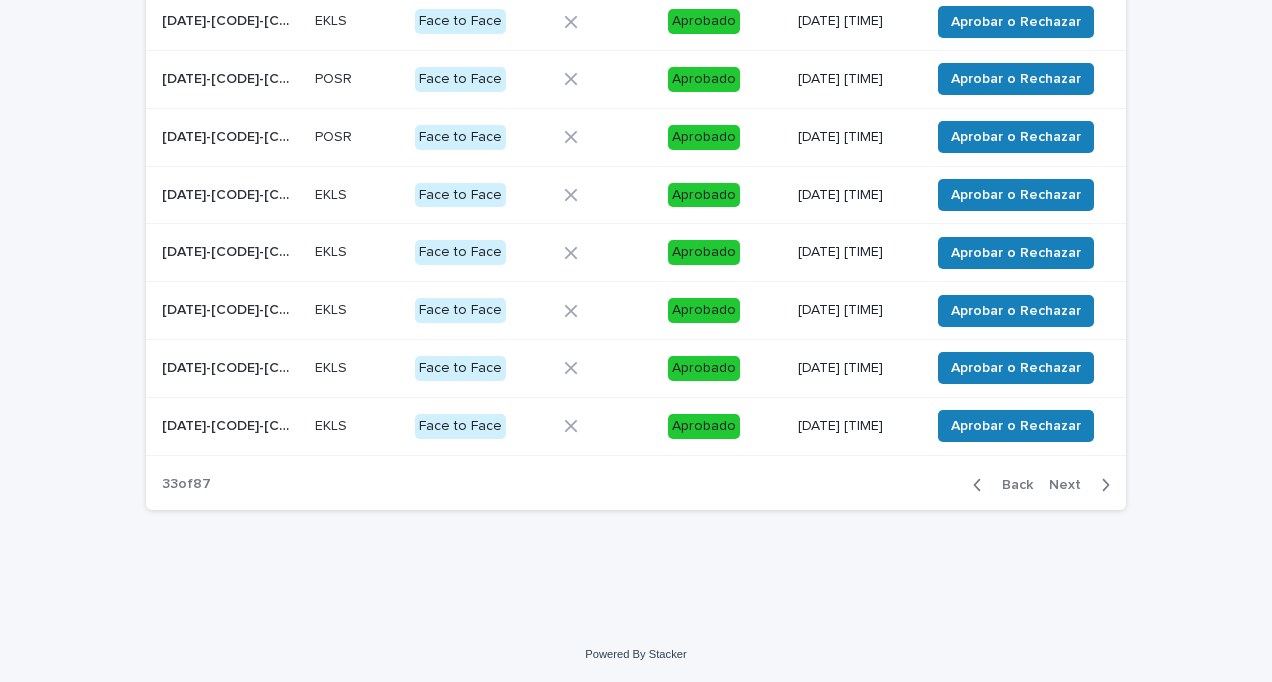 click on "Next" at bounding box center (1071, 485) 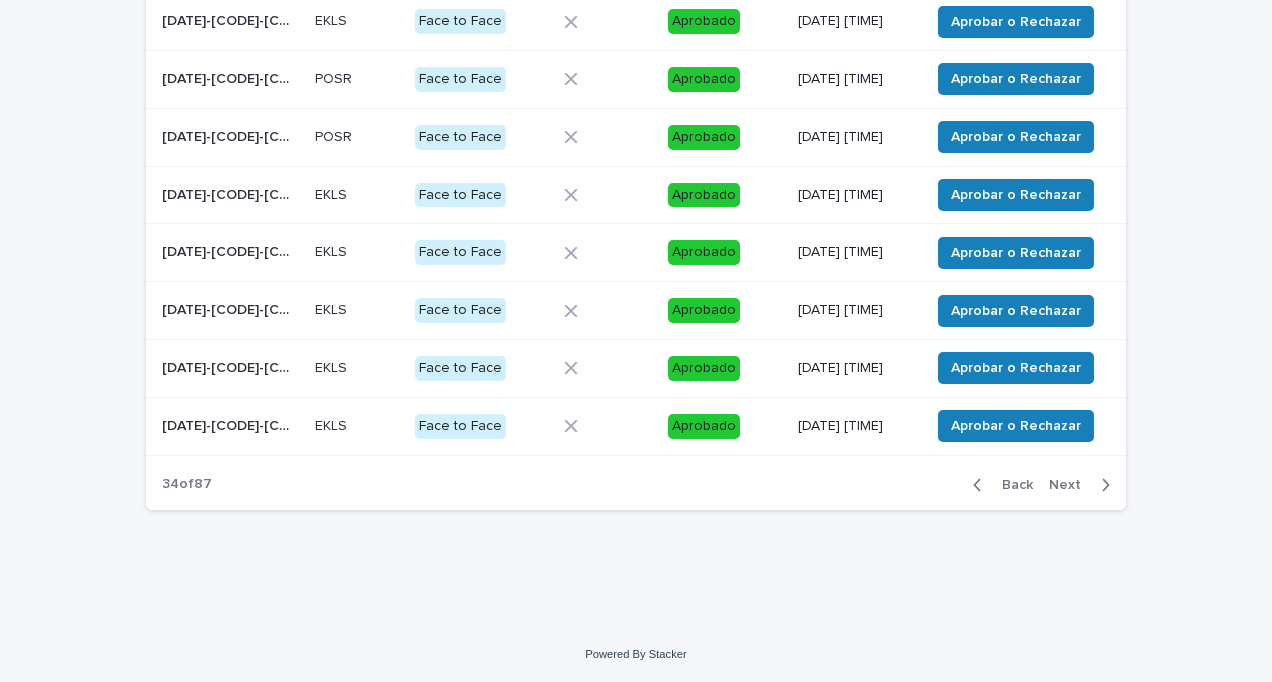 click on "Next" at bounding box center [1071, 485] 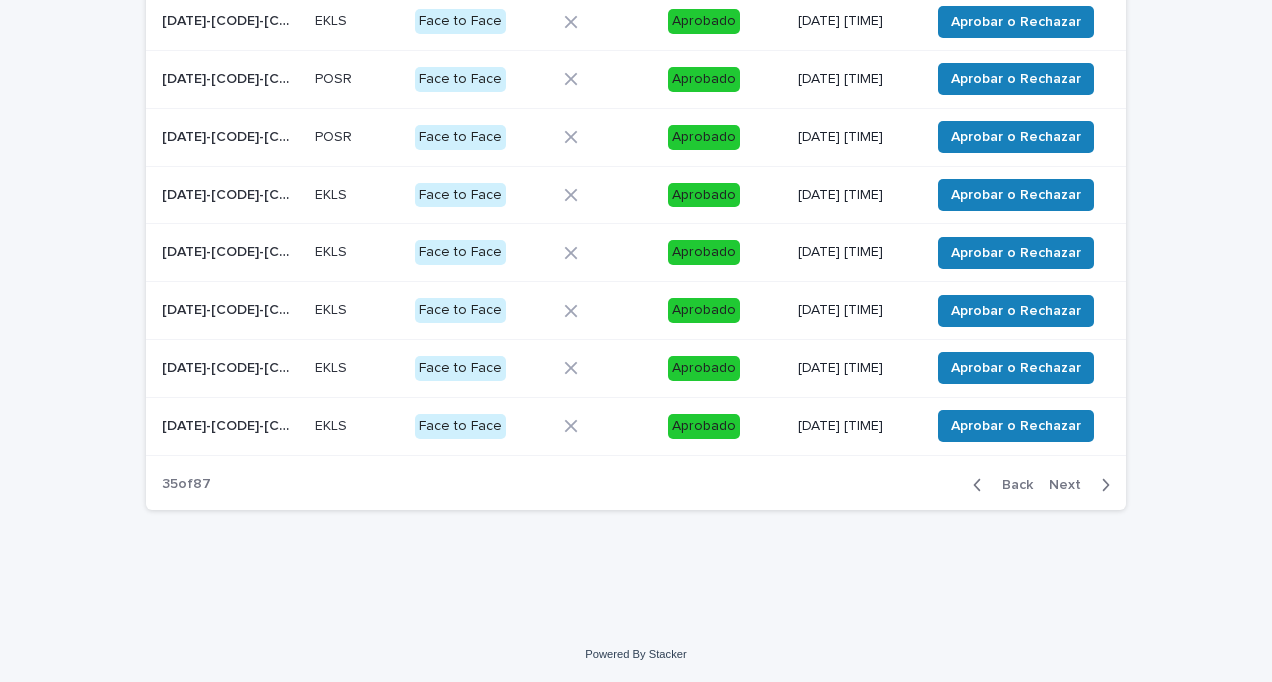 click on "Next" at bounding box center (1071, 485) 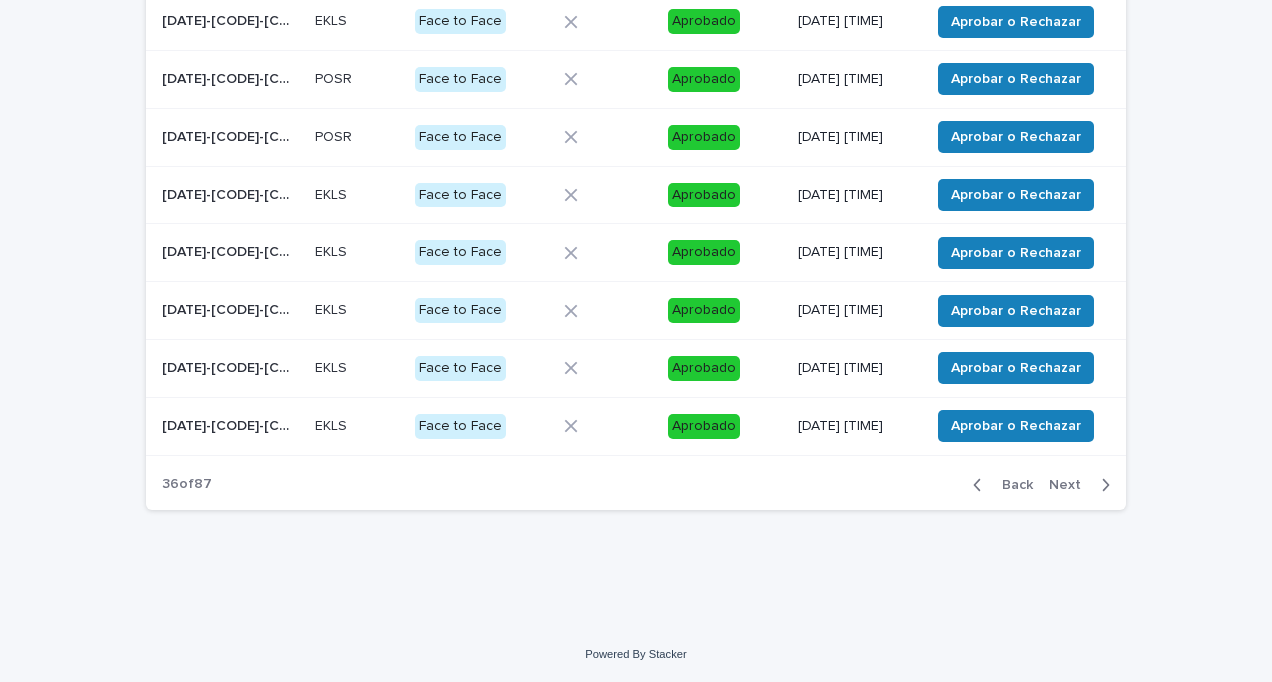 click on "Next" at bounding box center [1071, 485] 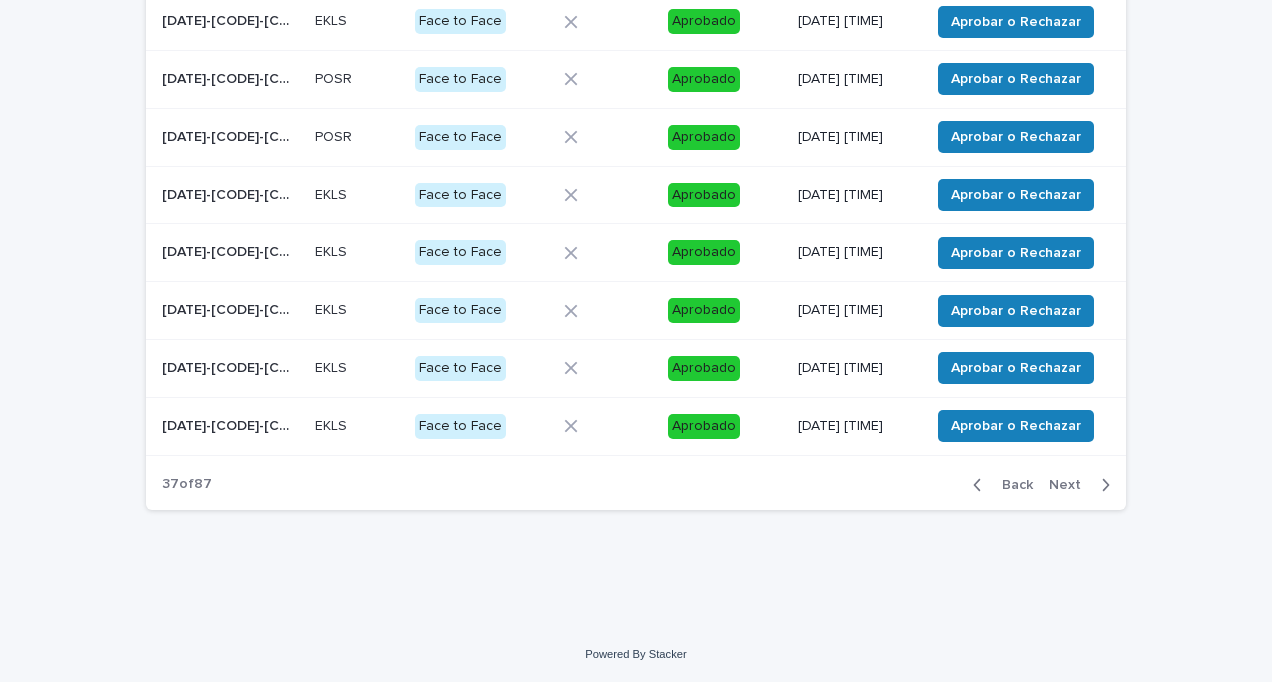 click on "Next" at bounding box center [1071, 485] 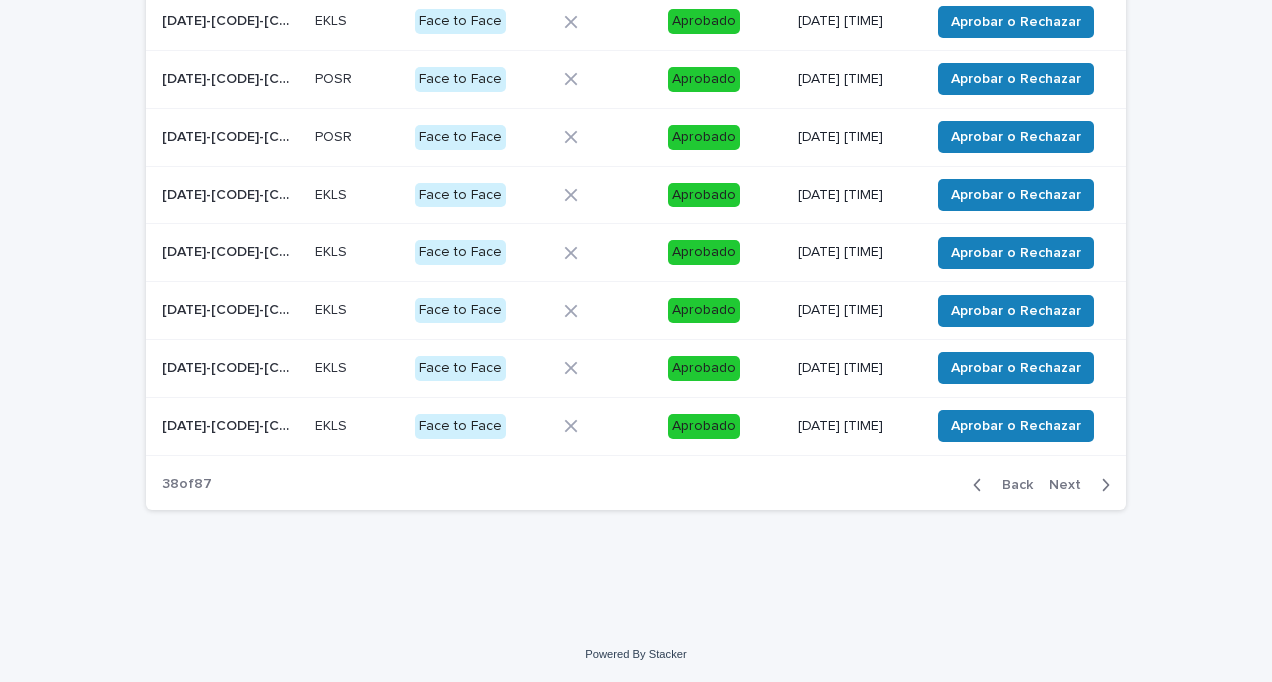 click on "Next" at bounding box center (1071, 485) 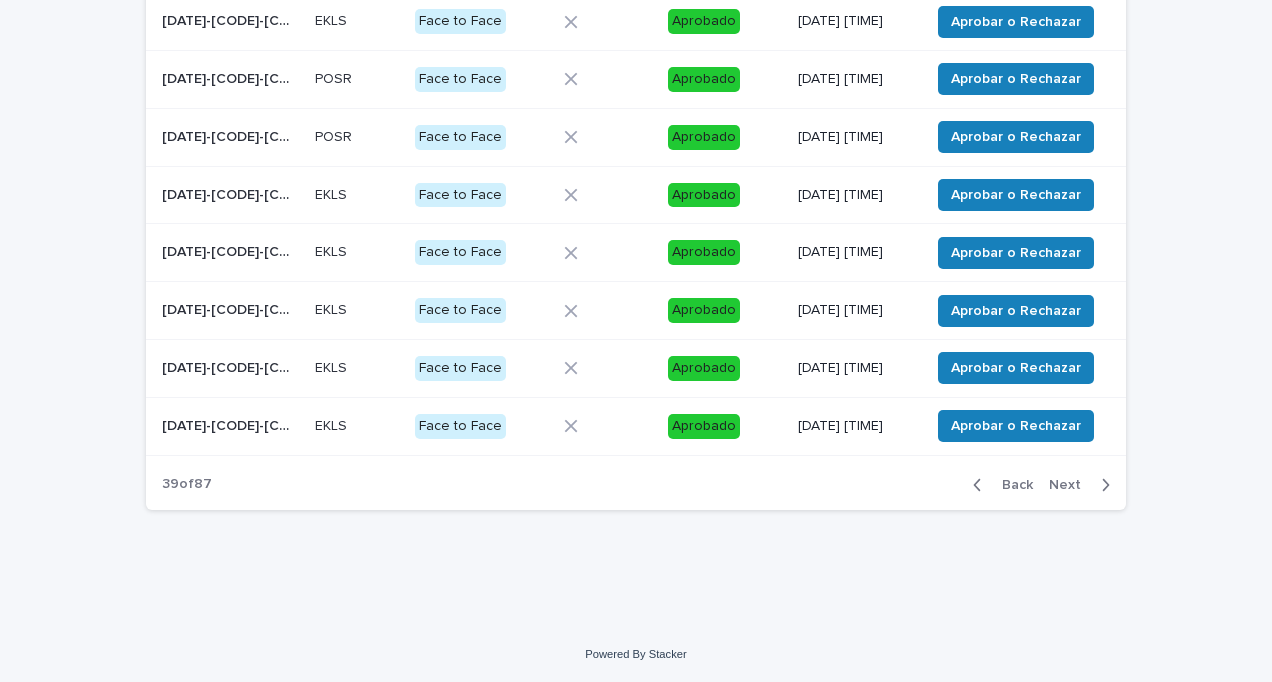 click on "Next" at bounding box center [1071, 485] 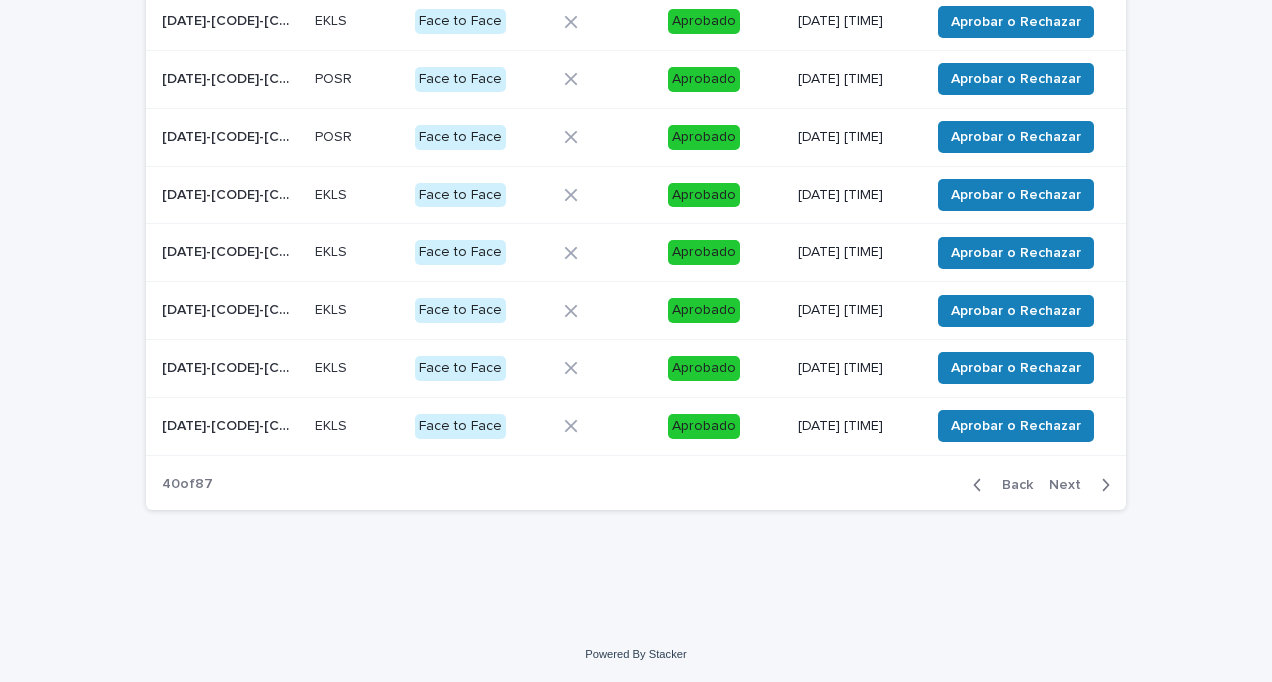 click on "Next" at bounding box center [1071, 485] 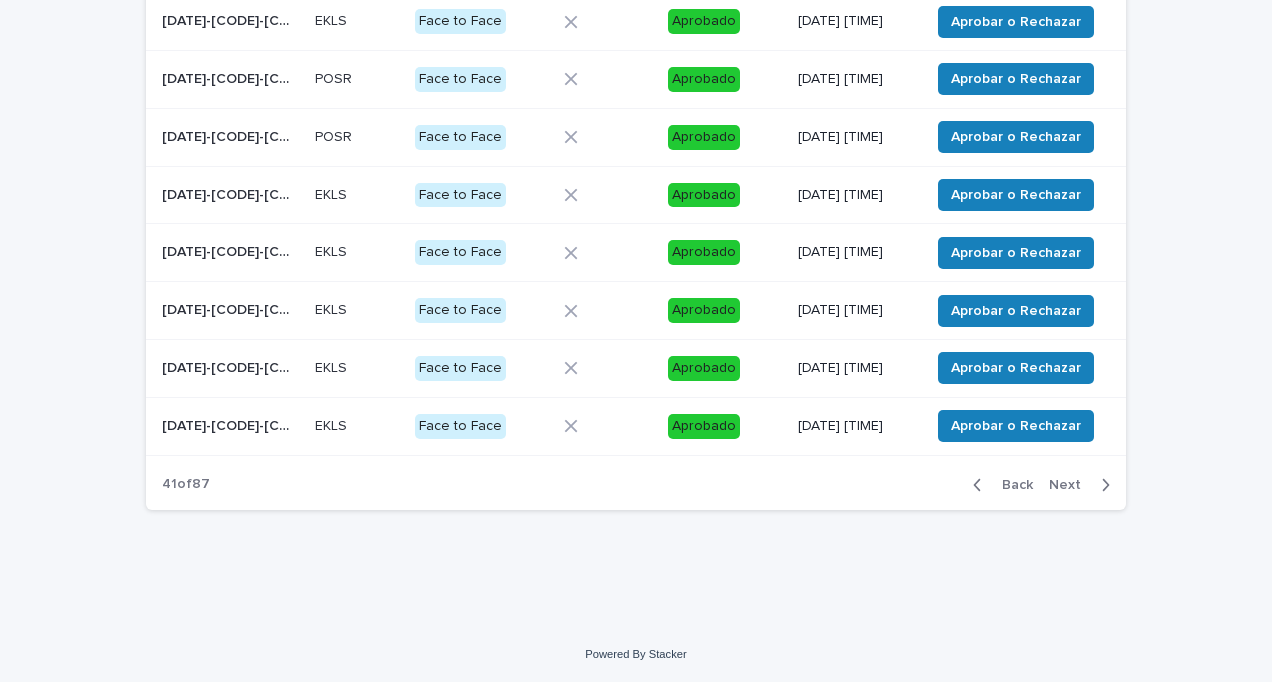 click on "Next" at bounding box center (1071, 485) 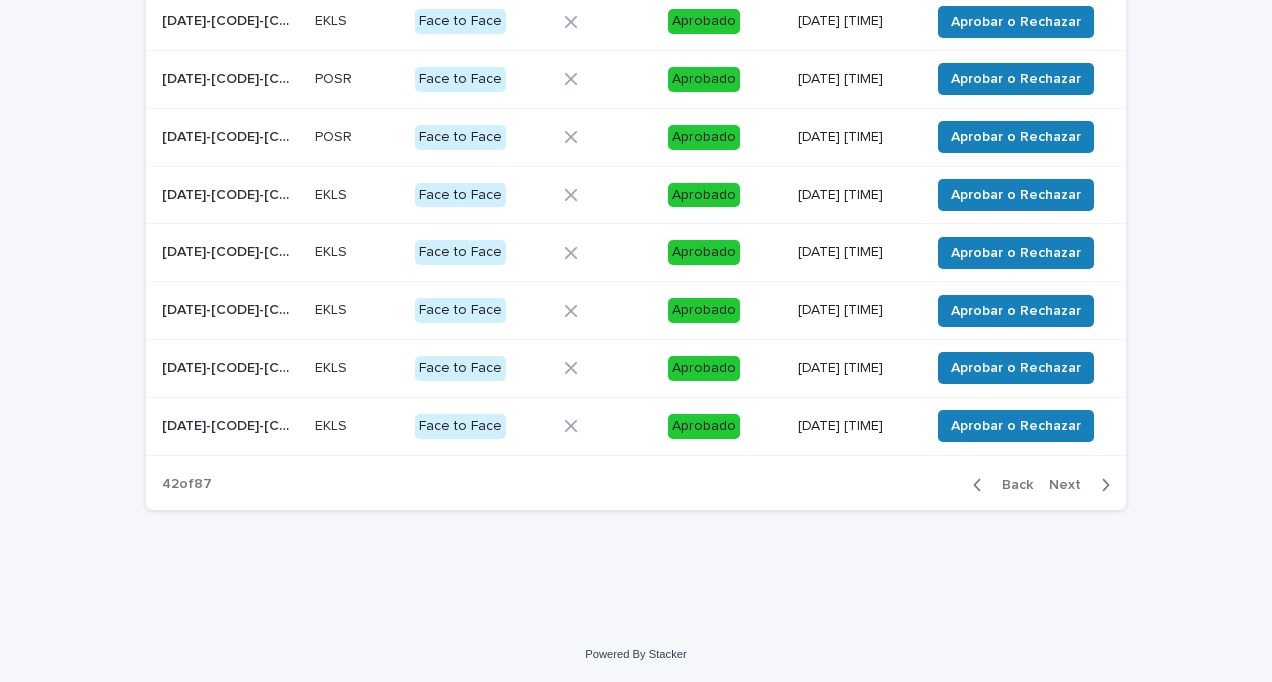 click on "Next" at bounding box center [1071, 485] 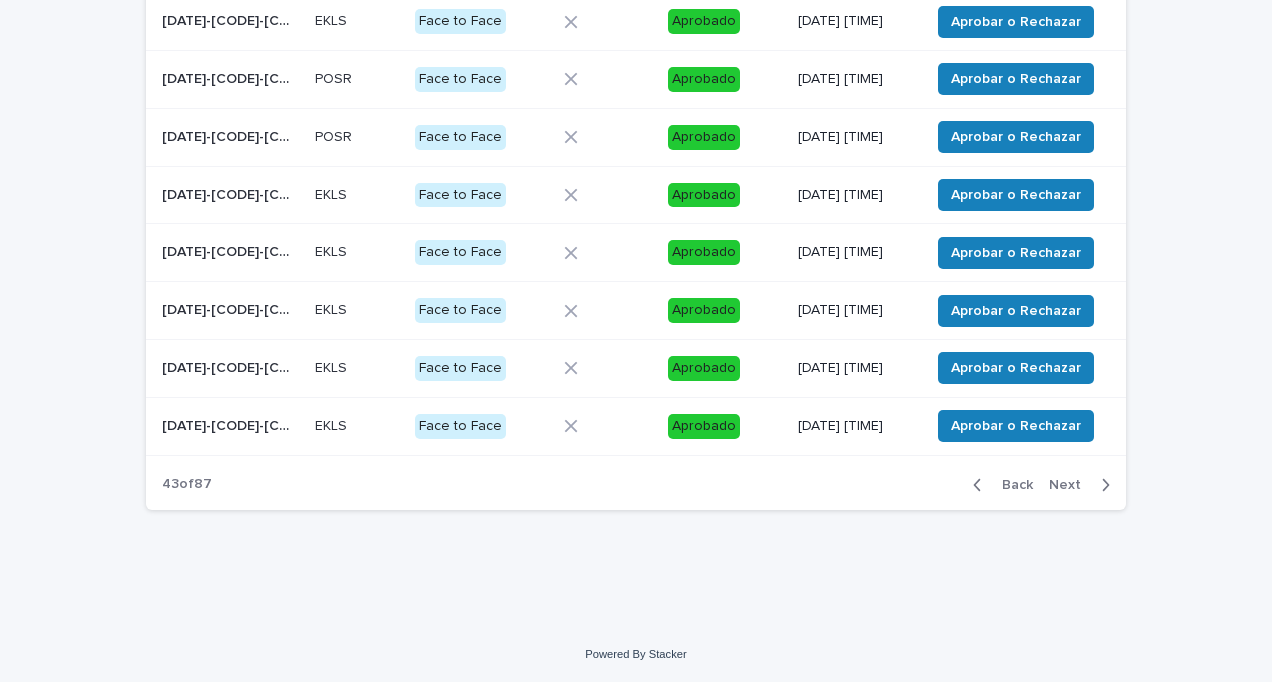 click on "Next" at bounding box center (1071, 485) 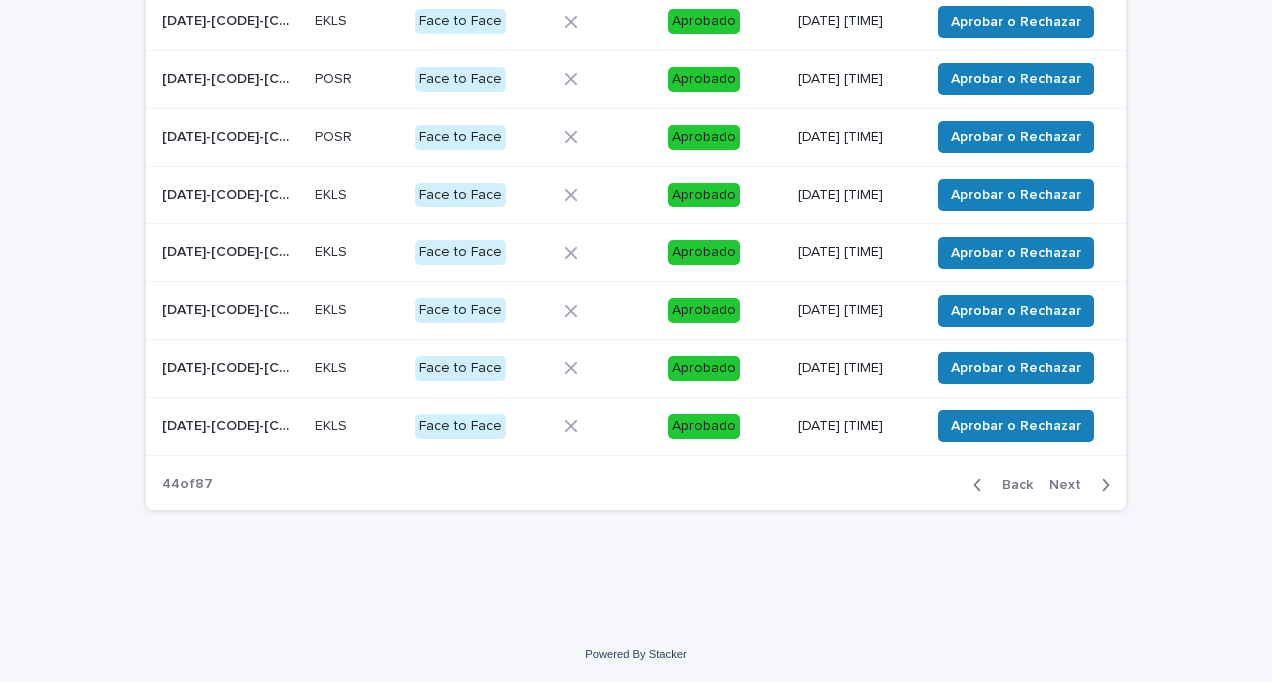 click on "Next" at bounding box center (1071, 485) 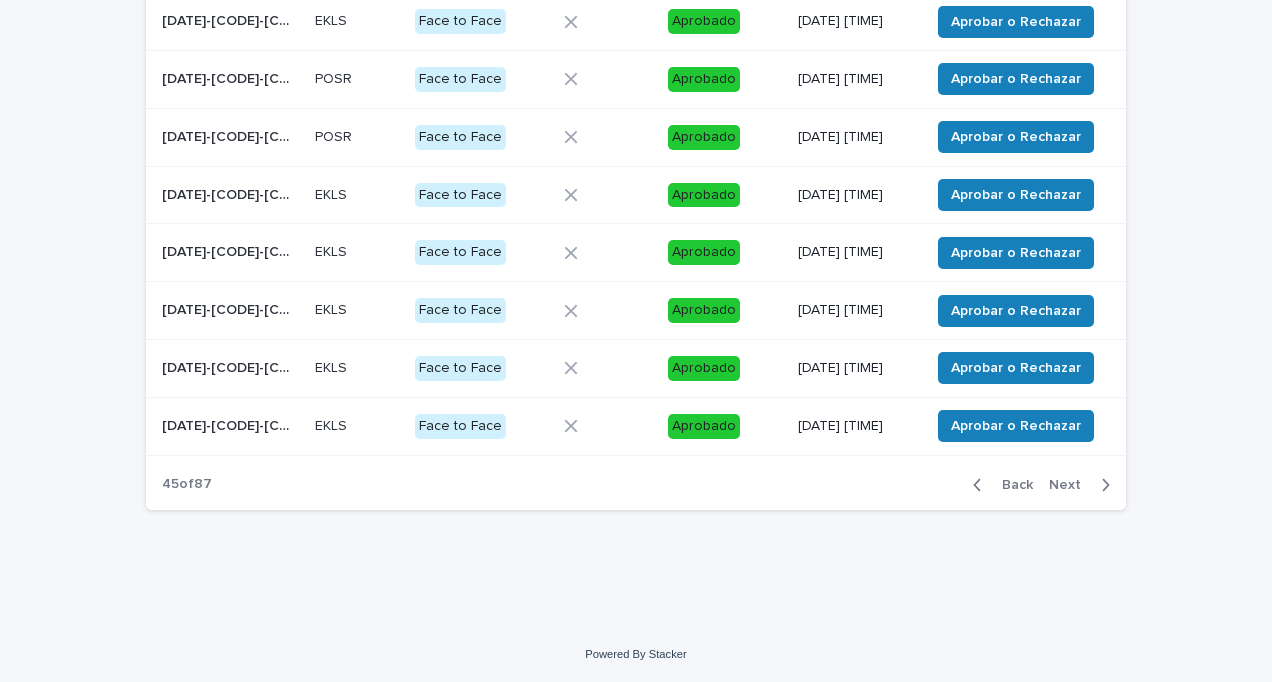 click on "Next" at bounding box center (1071, 485) 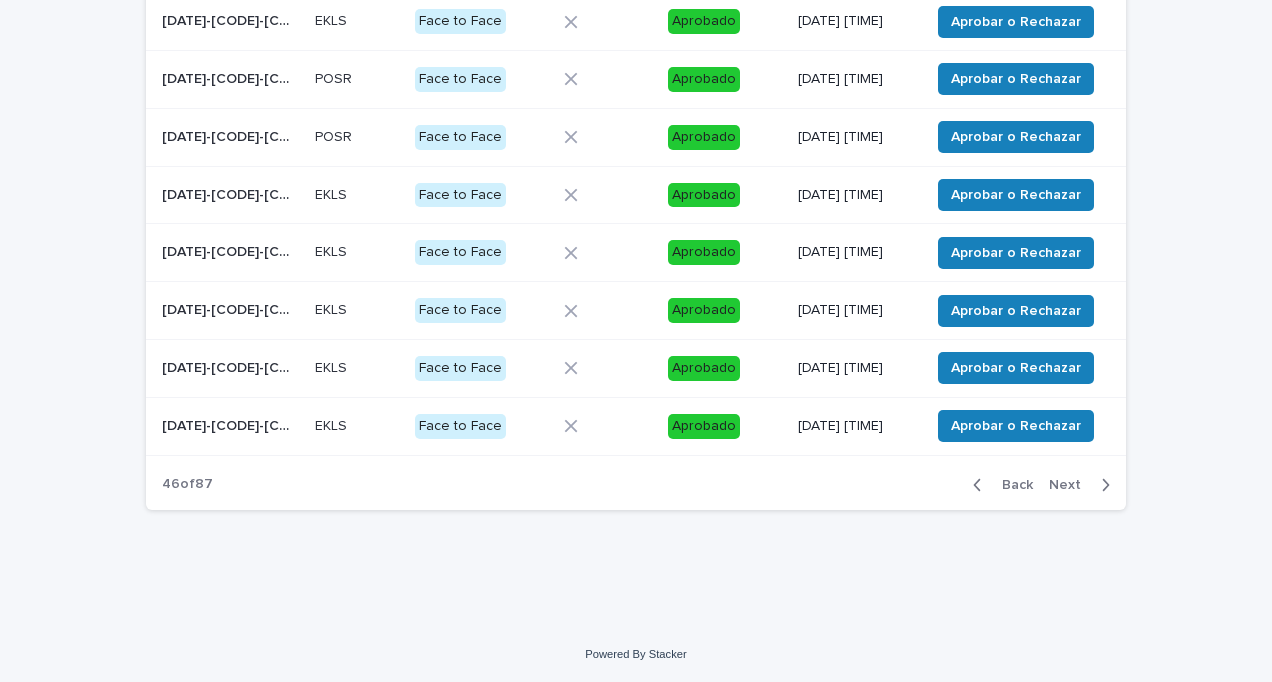 click on "Next" at bounding box center [1071, 485] 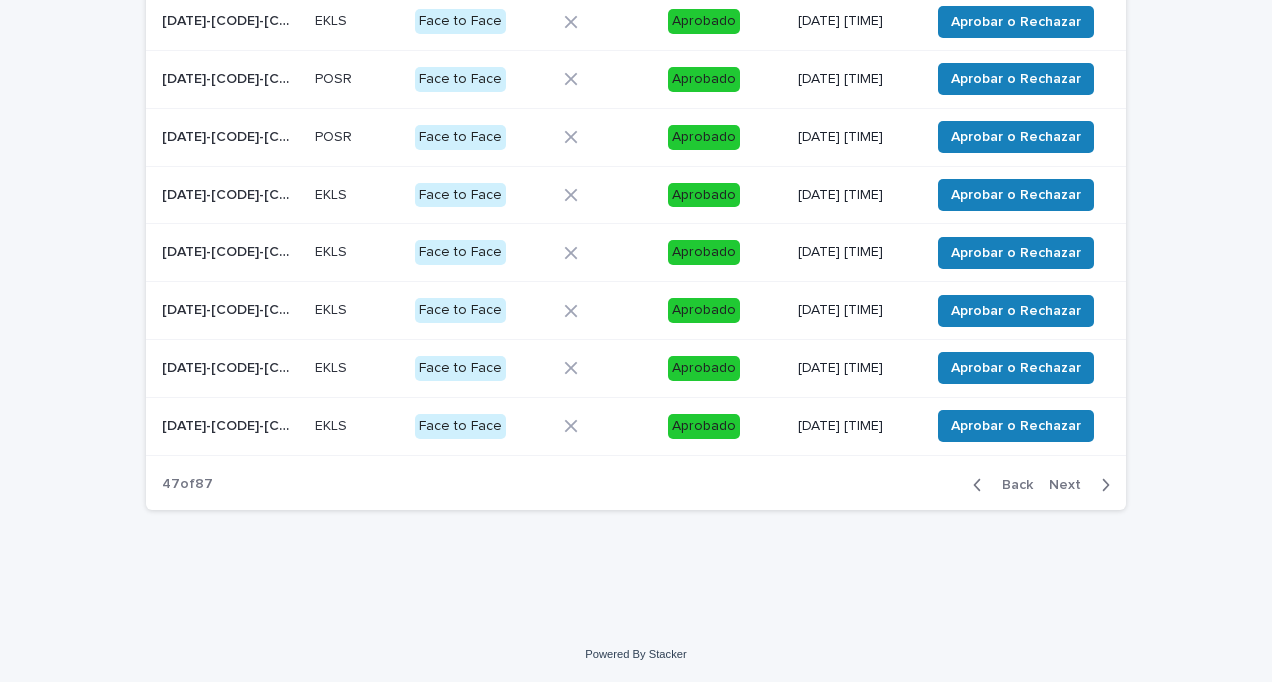 click on "Next" at bounding box center [1071, 485] 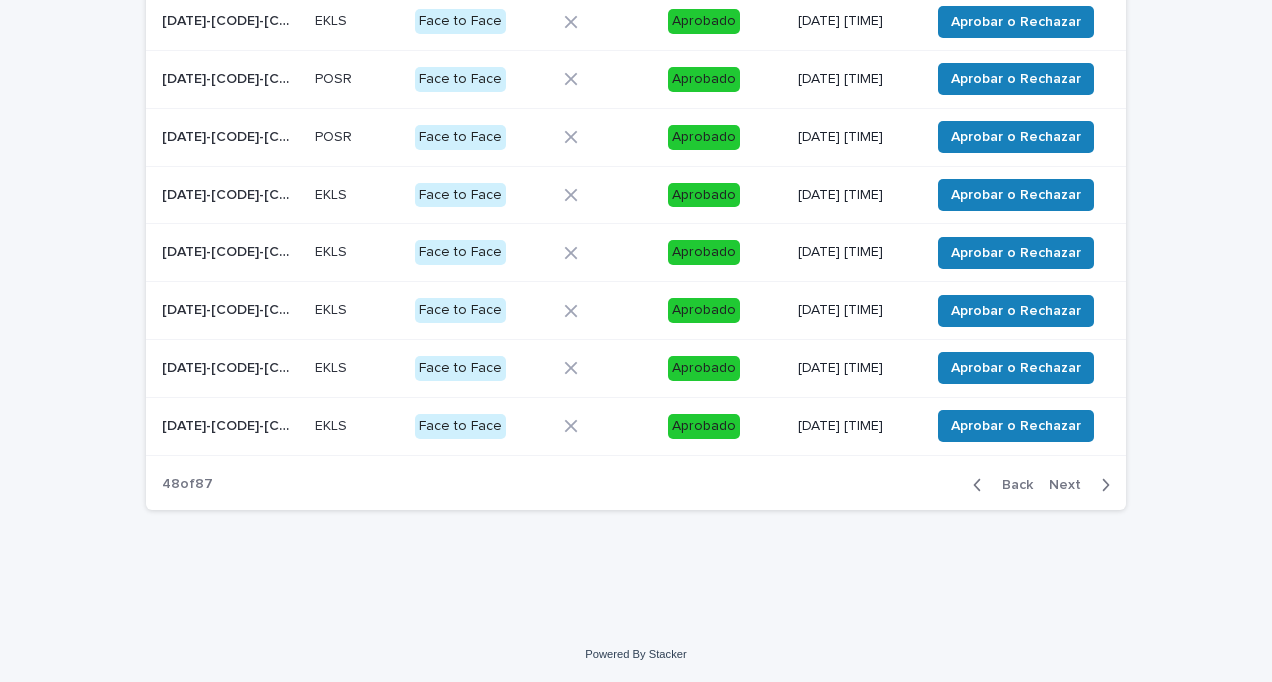 click on "Next" at bounding box center (1071, 485) 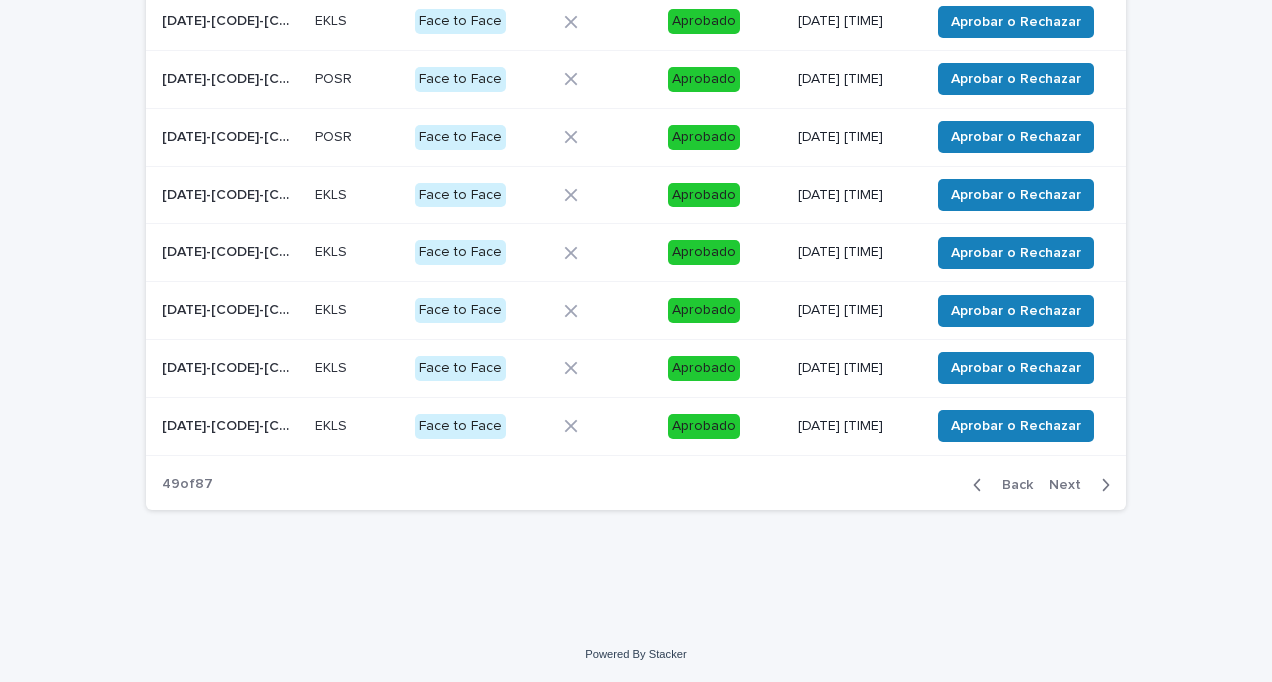 click on "Next" at bounding box center (1071, 485) 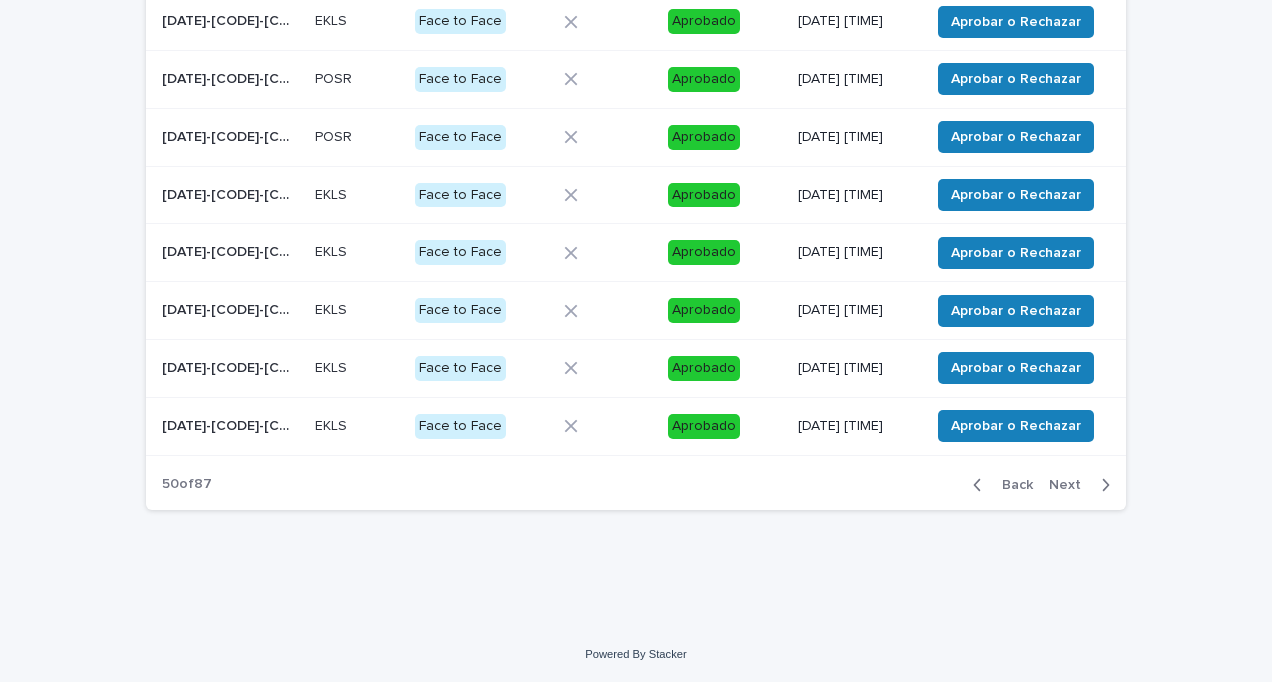 click on "Next" at bounding box center [1071, 485] 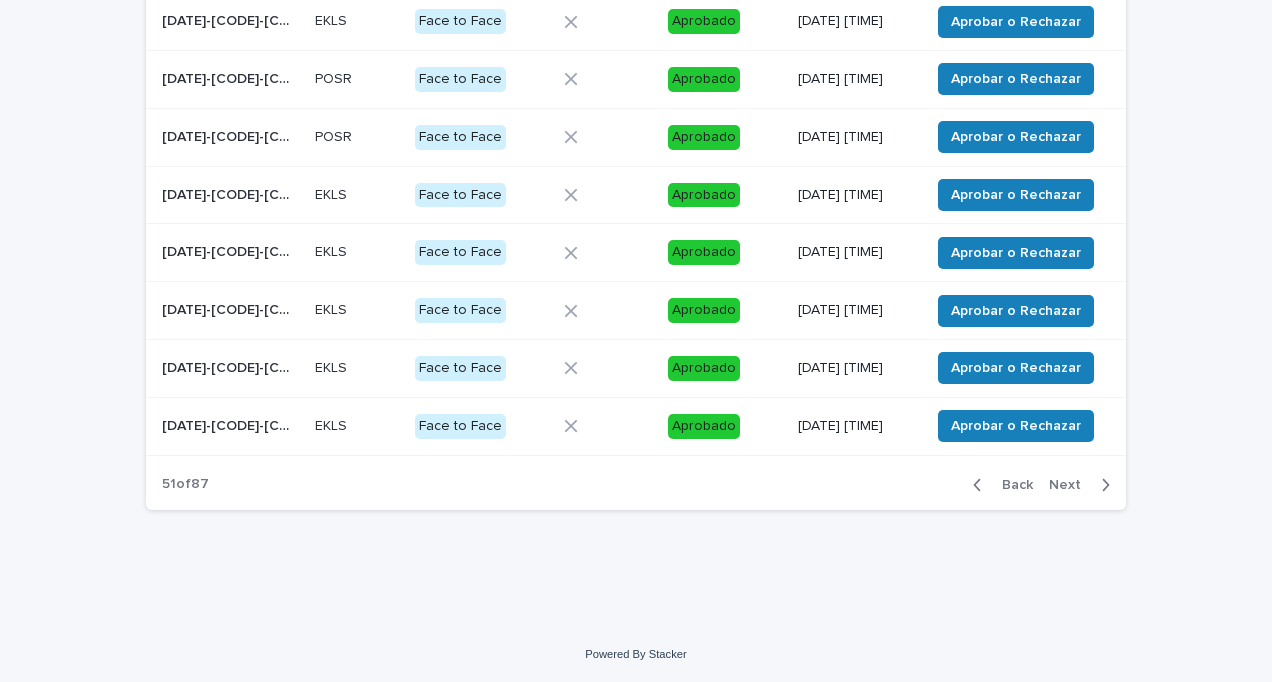 click on "Next" at bounding box center (1071, 485) 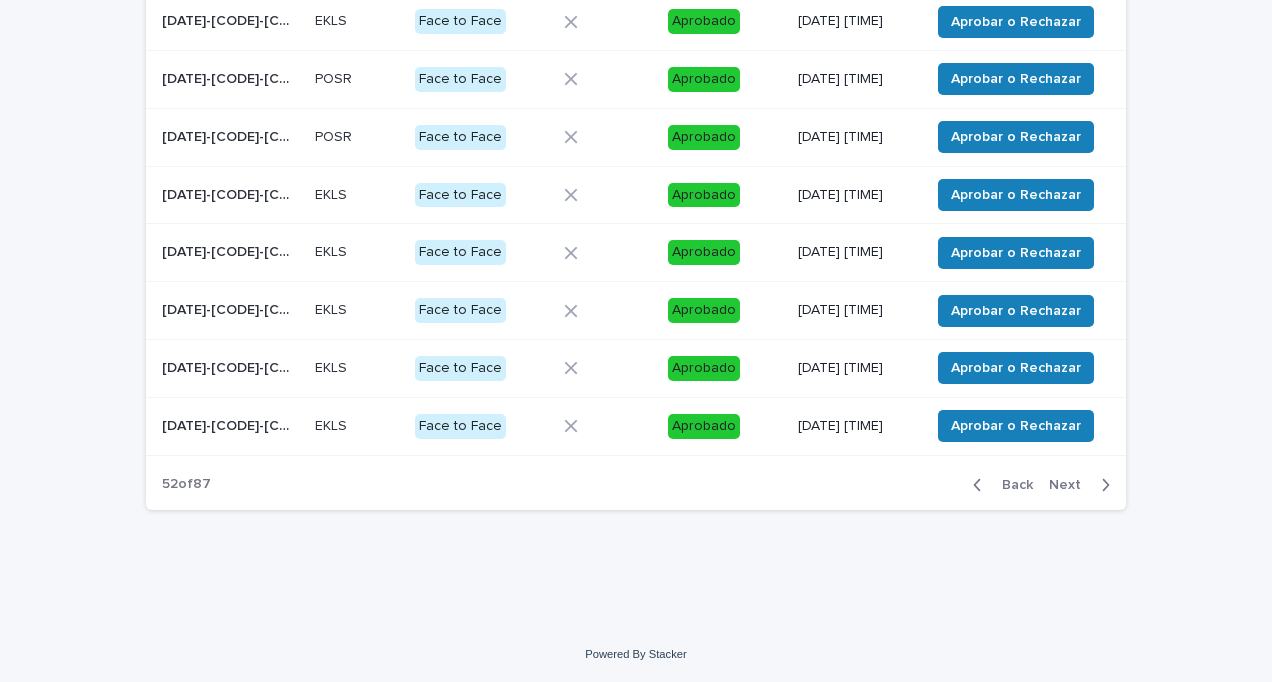 click on "Next" at bounding box center (1071, 485) 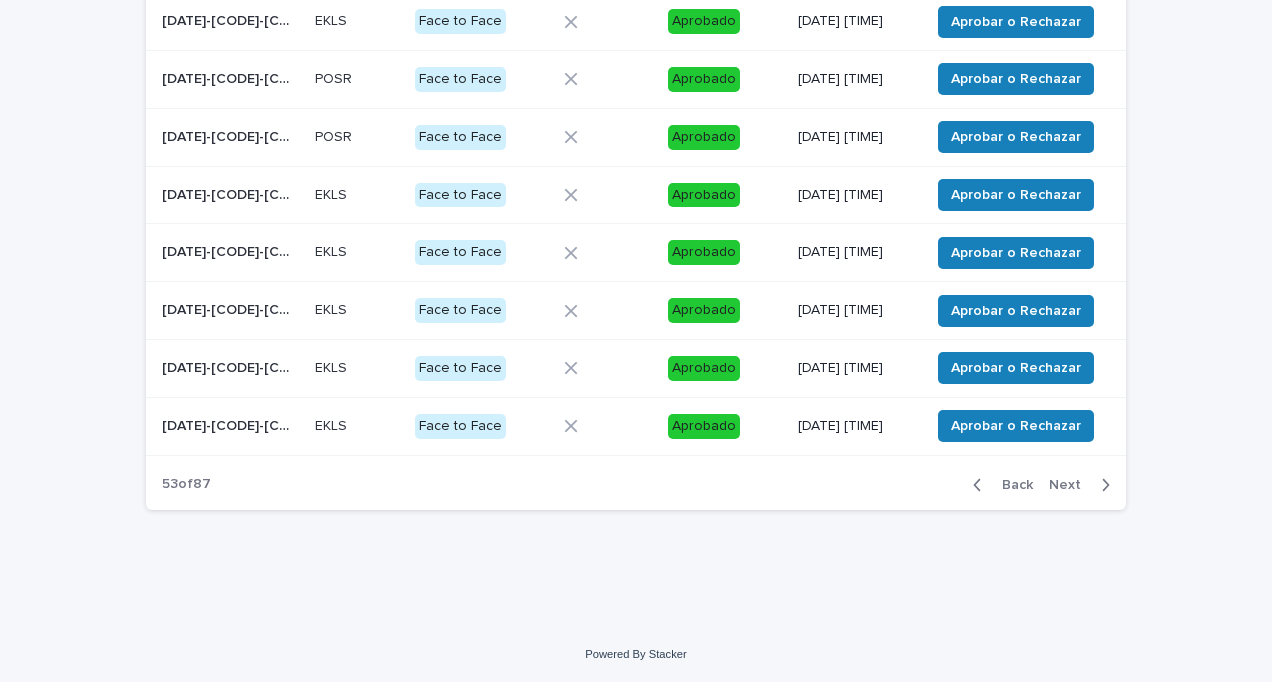 click on "Next" at bounding box center (1071, 485) 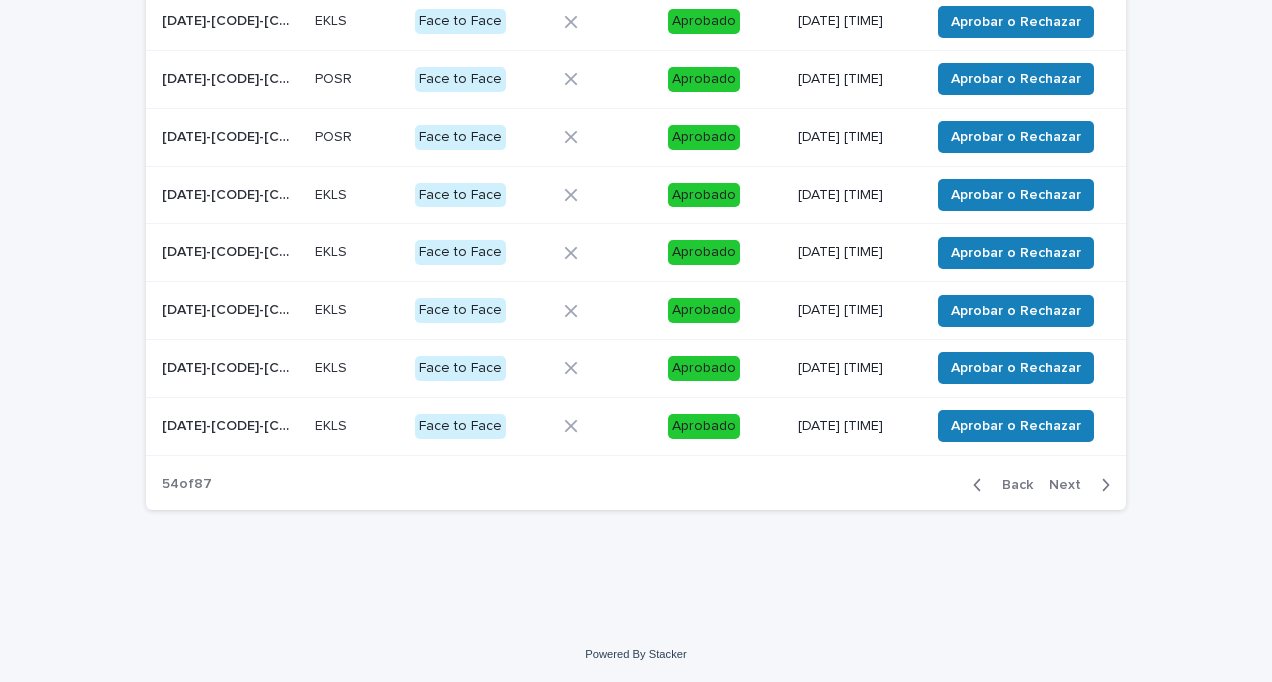 click on "Next" at bounding box center [1071, 485] 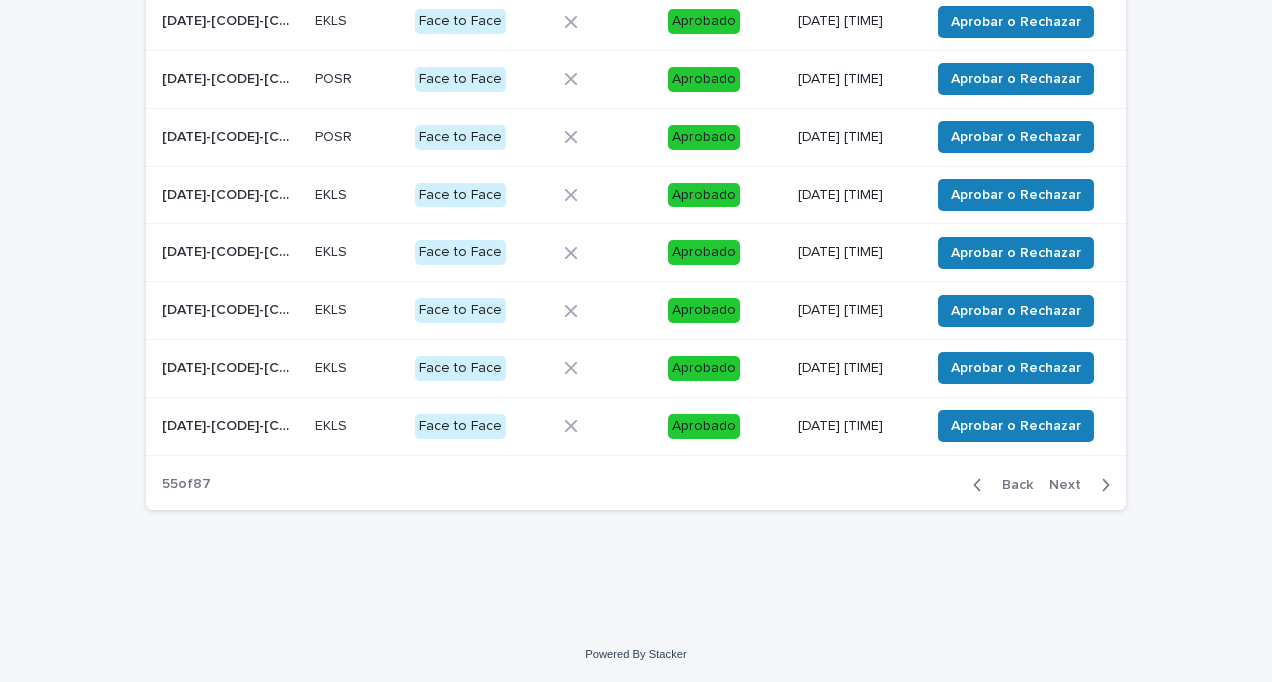 click on "Next" at bounding box center (1071, 485) 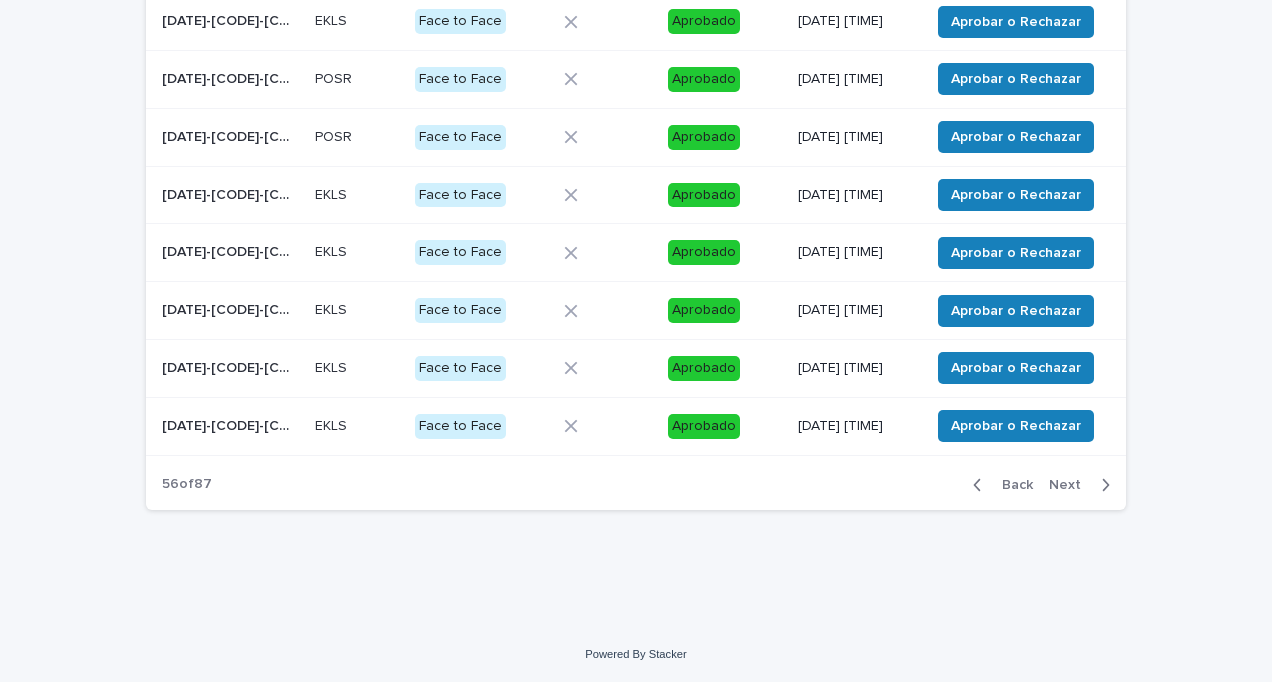 click on "Next" at bounding box center (1071, 485) 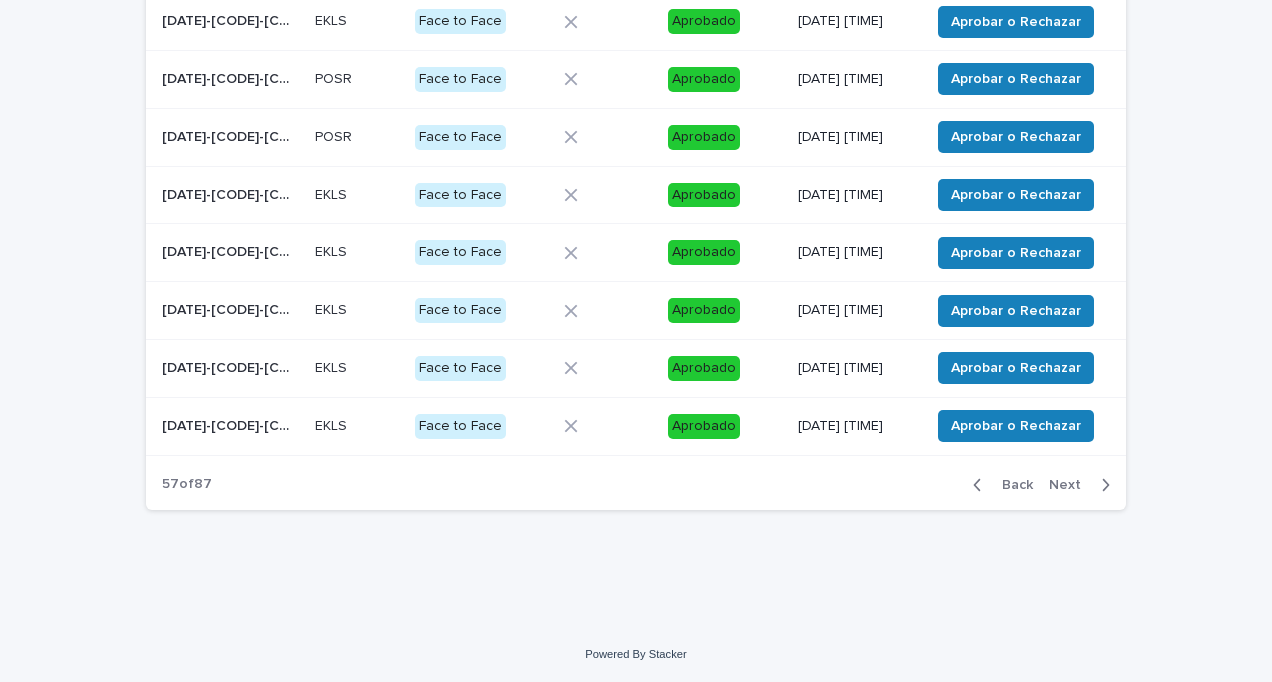 click on "Next" at bounding box center (1071, 485) 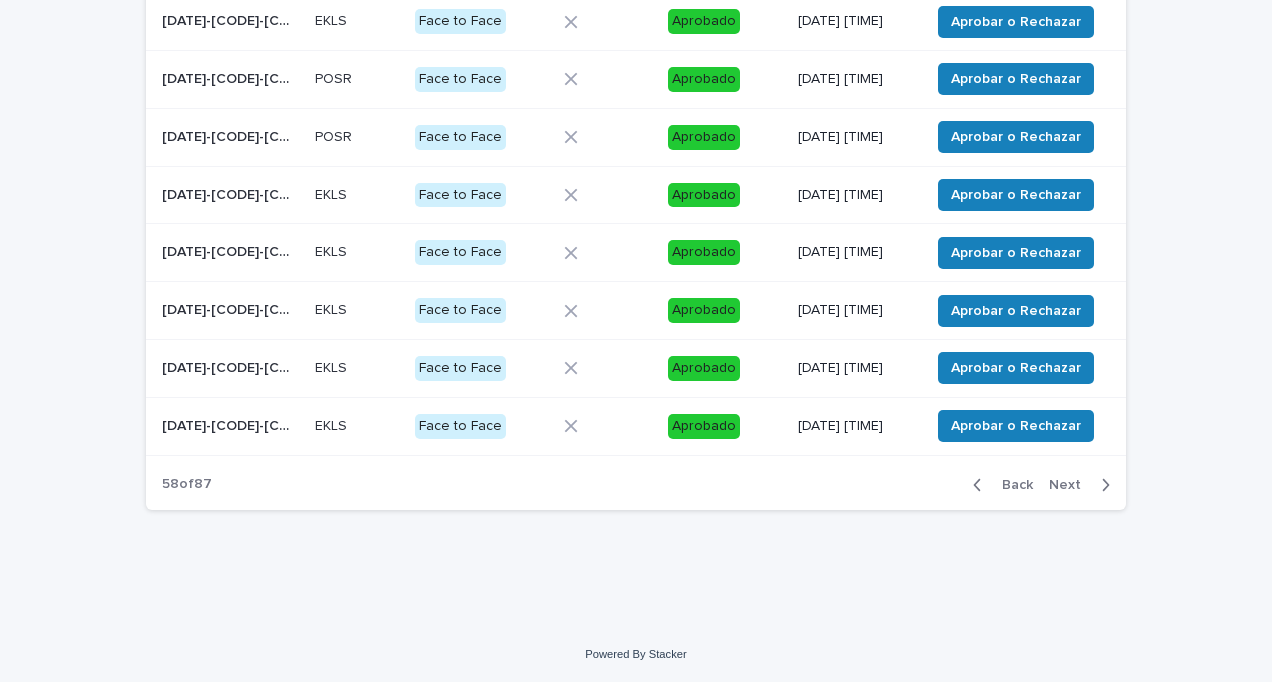 click on "Next" at bounding box center [1071, 485] 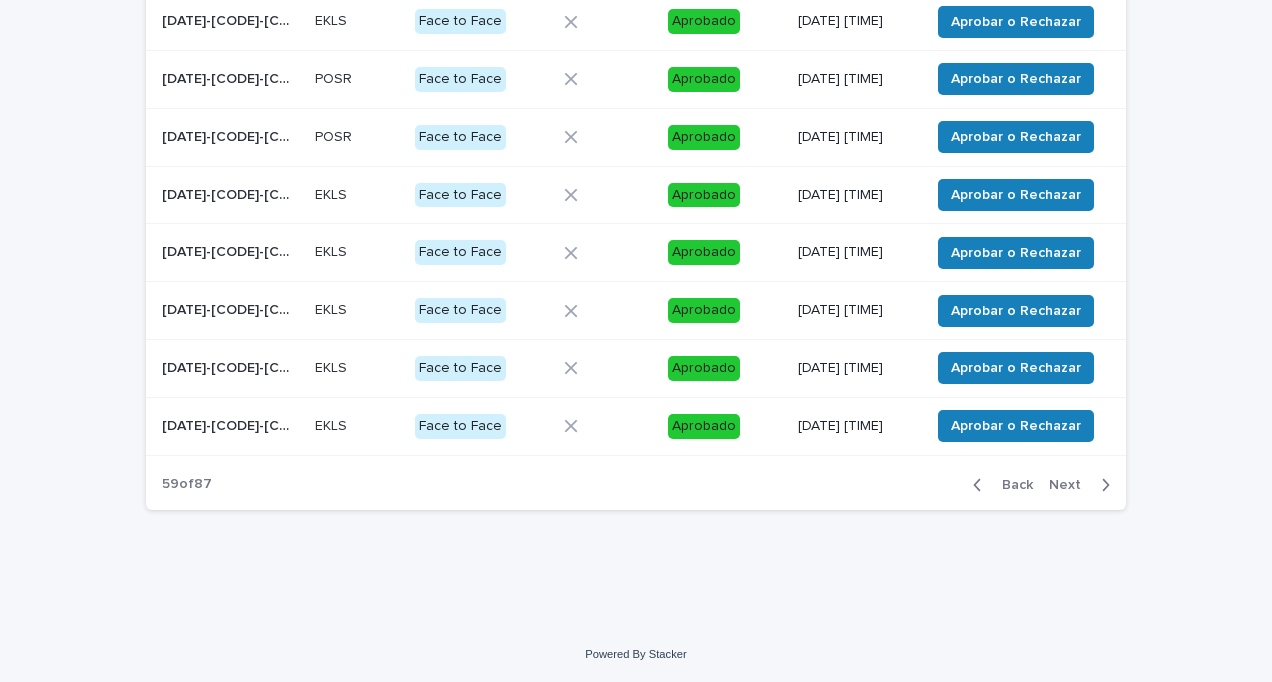 click on "Next" at bounding box center [1071, 485] 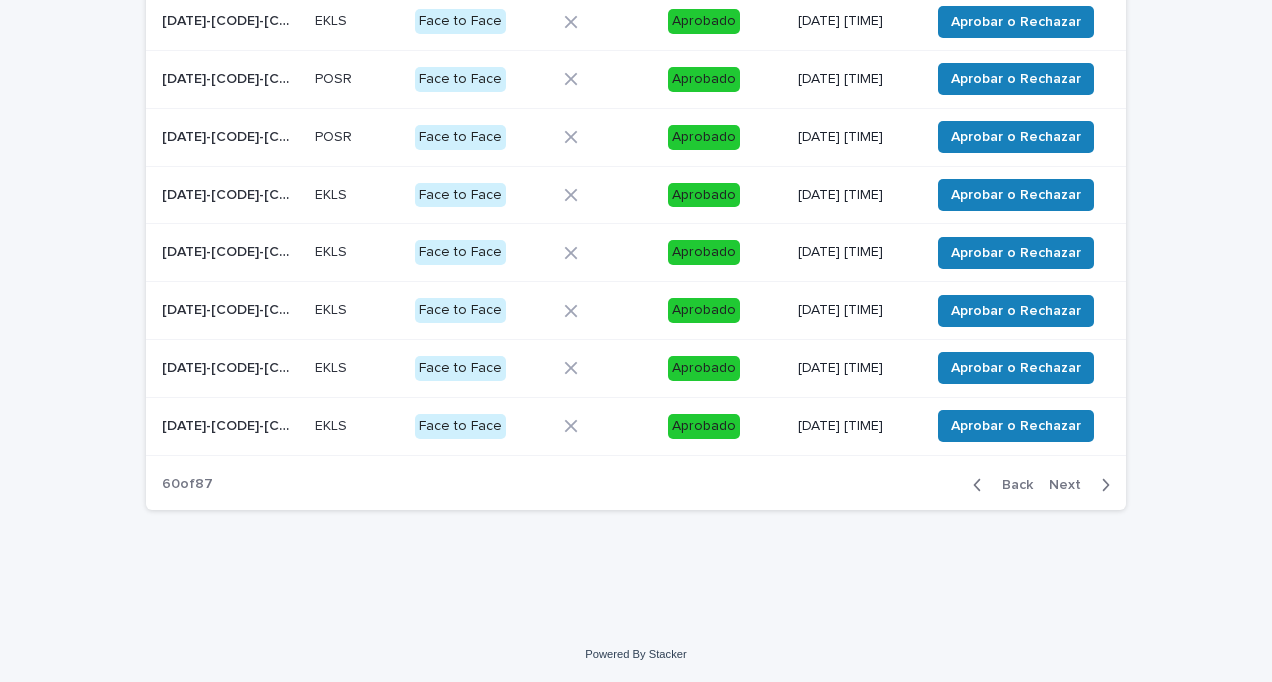 click on "Next" at bounding box center [1071, 485] 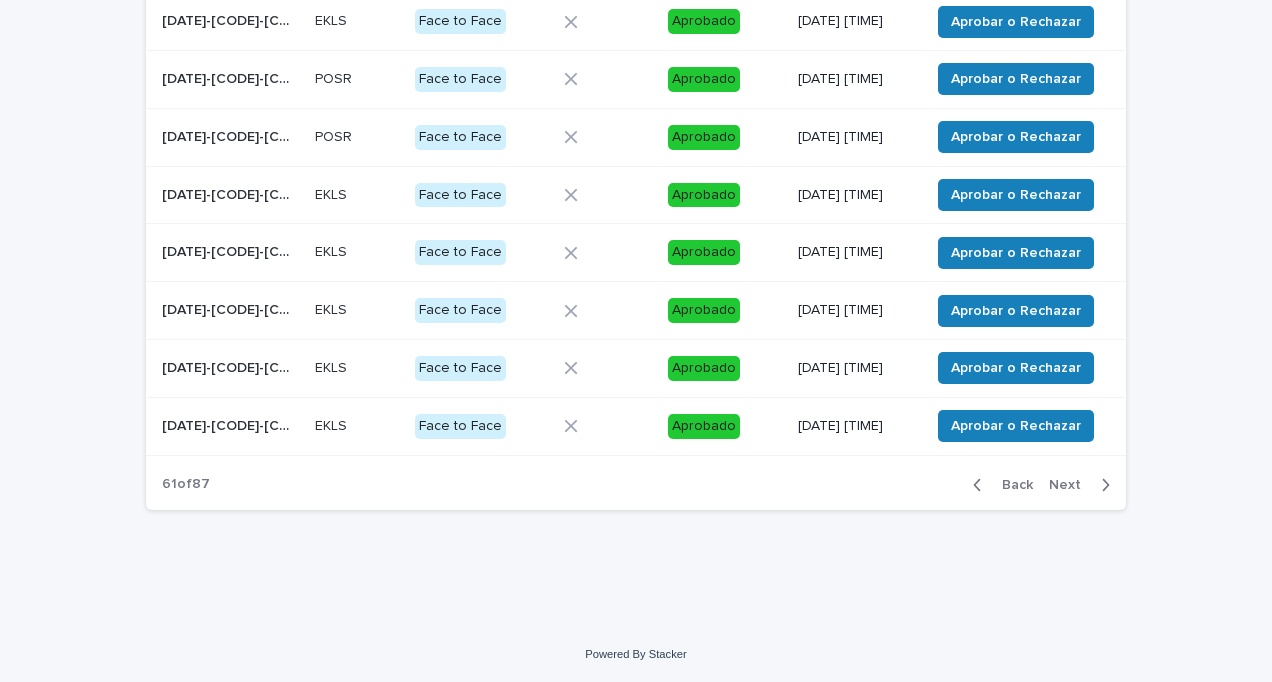 click on "Next" at bounding box center (1071, 485) 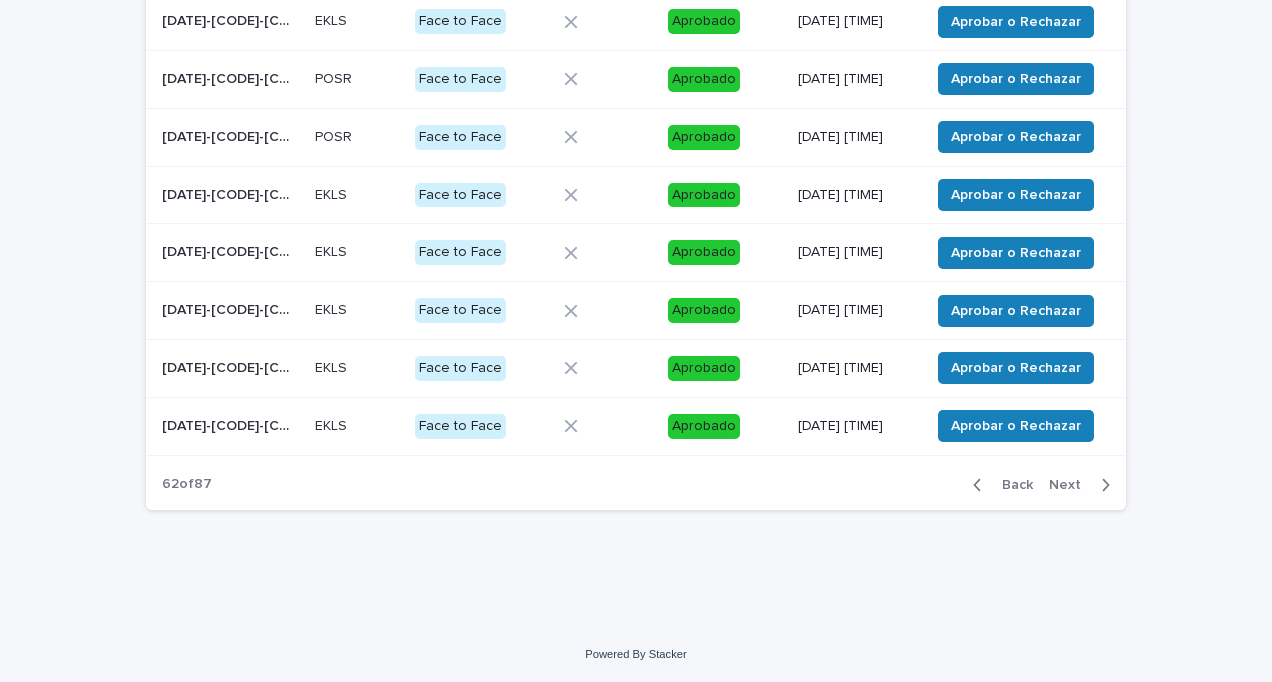 click on "Next" at bounding box center (1071, 485) 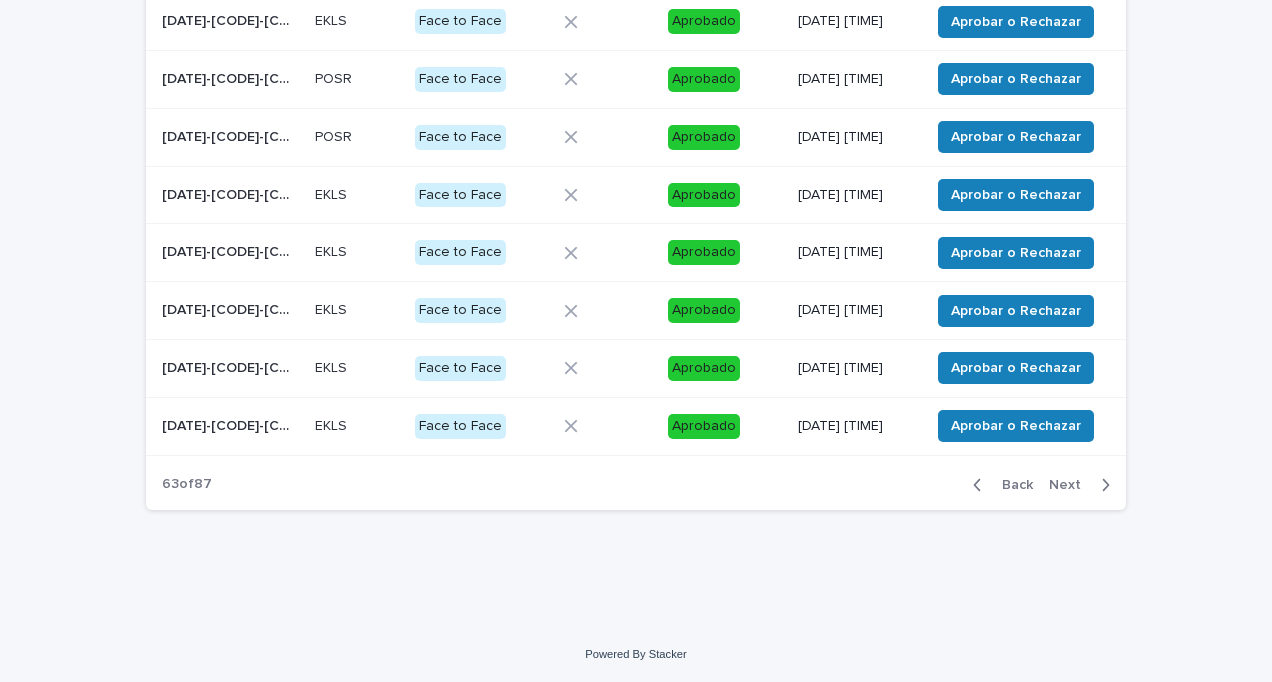 click on "Next" at bounding box center (1071, 485) 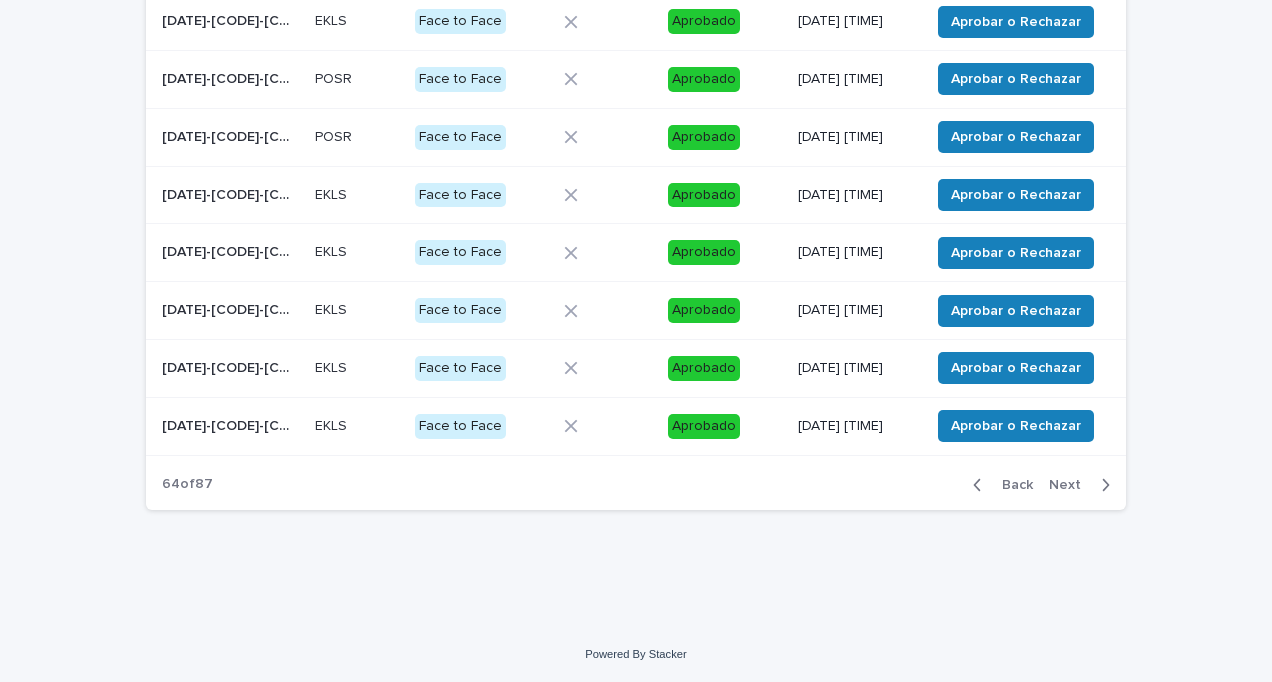 click on "Next" at bounding box center [1071, 485] 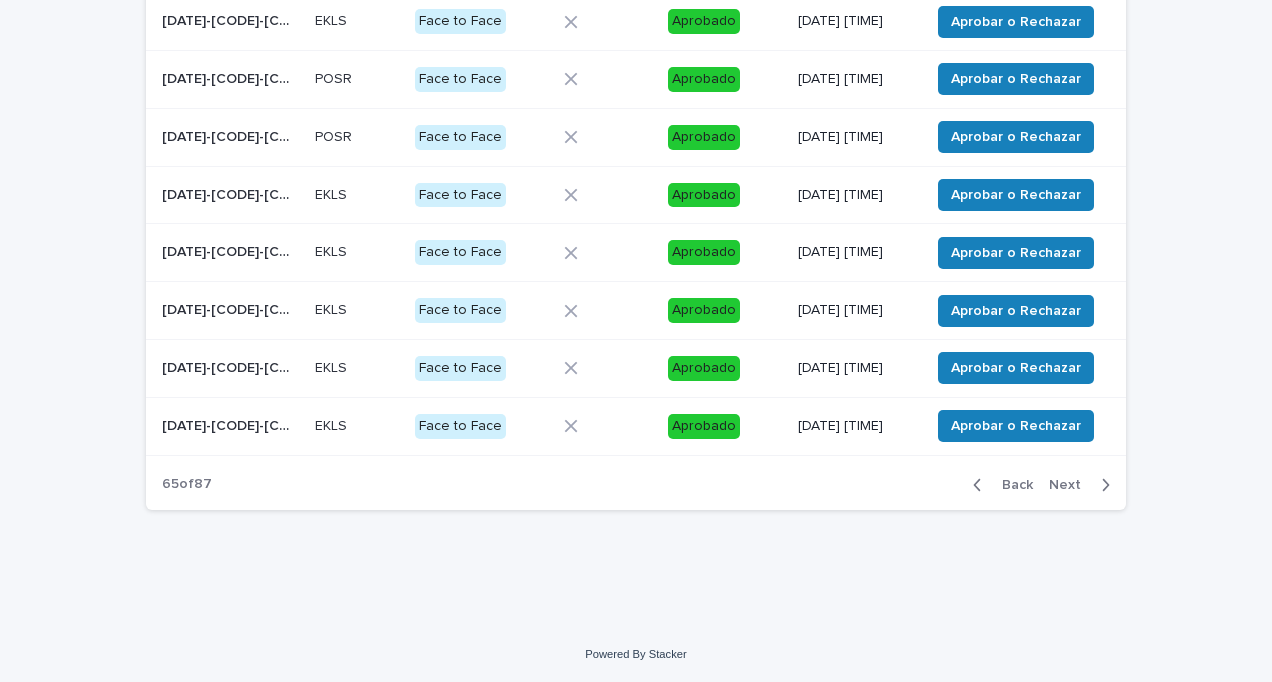 click on "Next" at bounding box center [1071, 485] 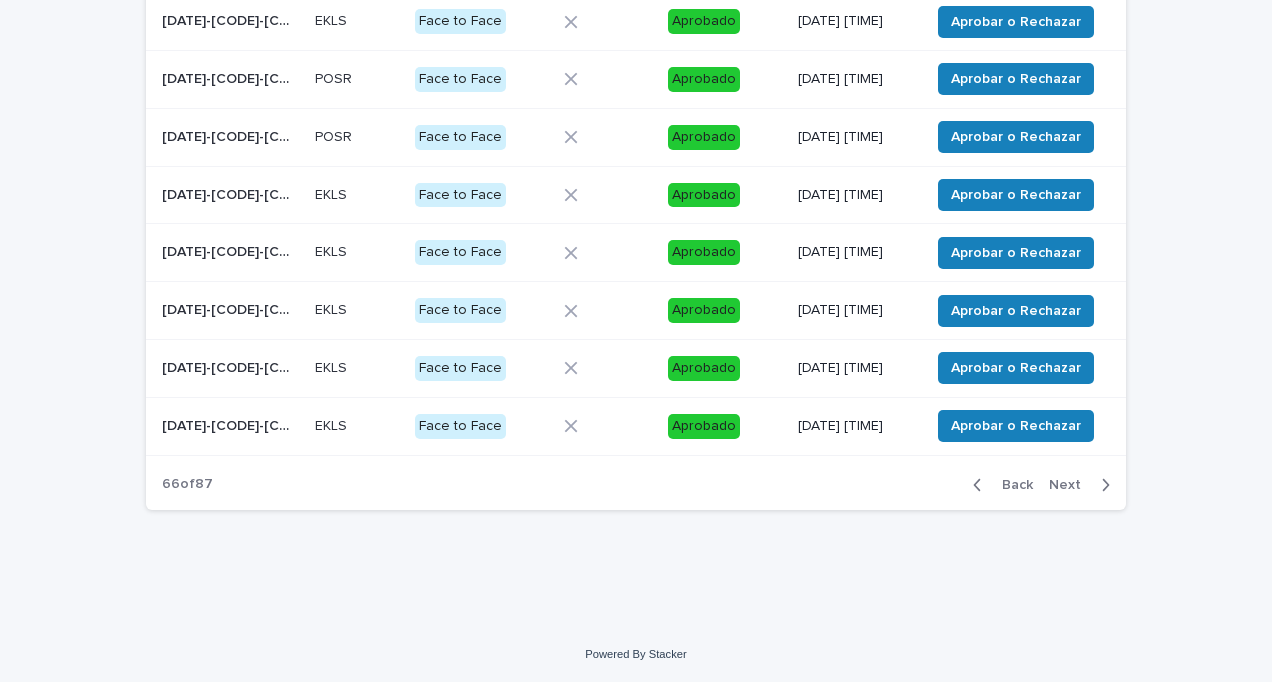 click on "Next" at bounding box center (1071, 485) 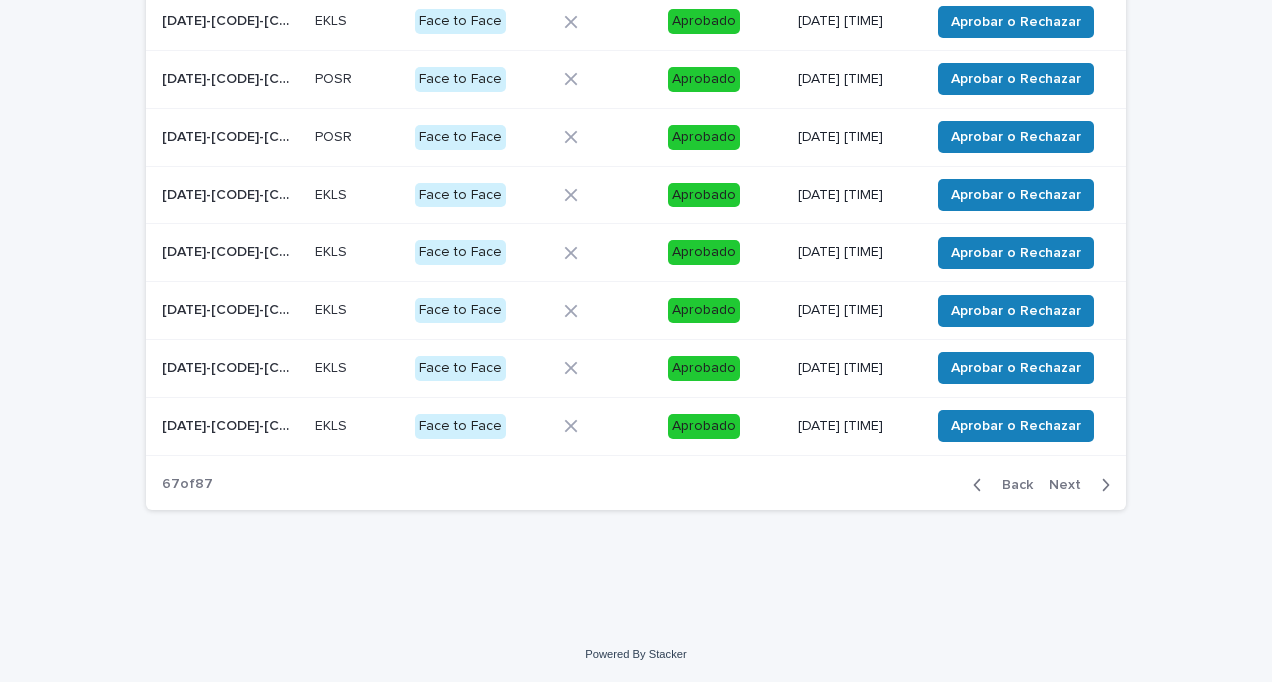 click on "Next" at bounding box center [1071, 485] 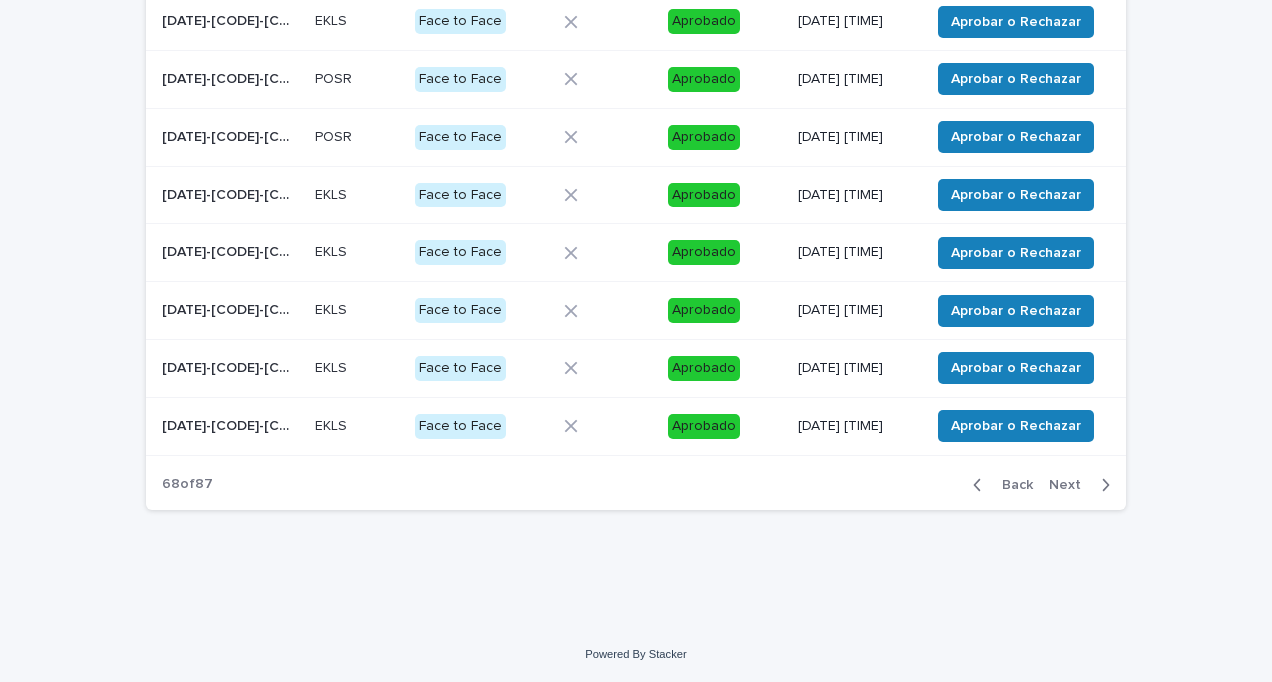 click on "Next" at bounding box center [1071, 485] 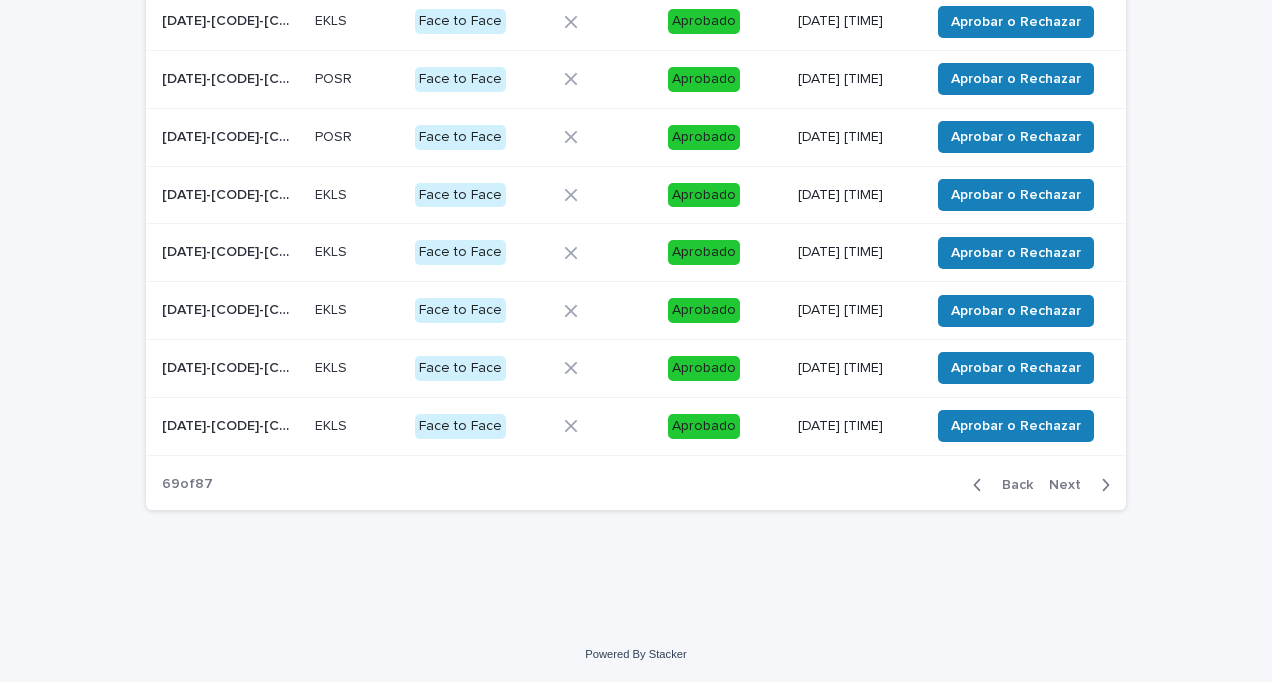 click on "Next" at bounding box center (1071, 485) 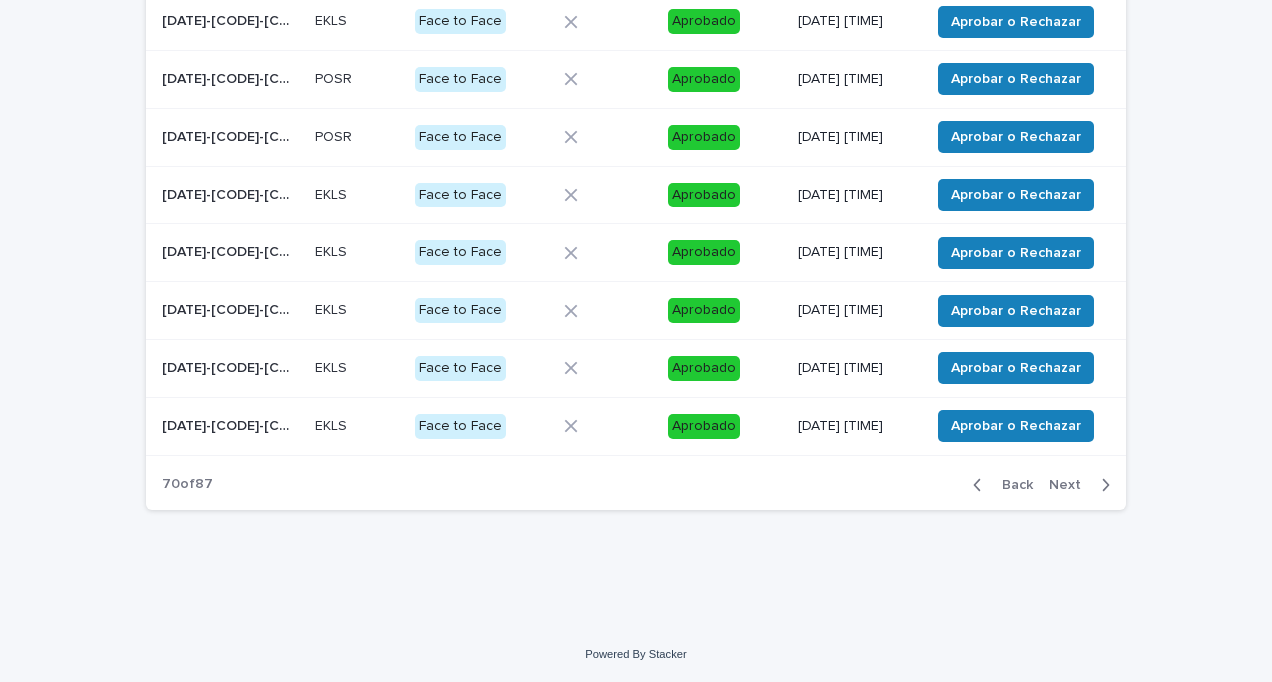 click on "Next" at bounding box center [1071, 485] 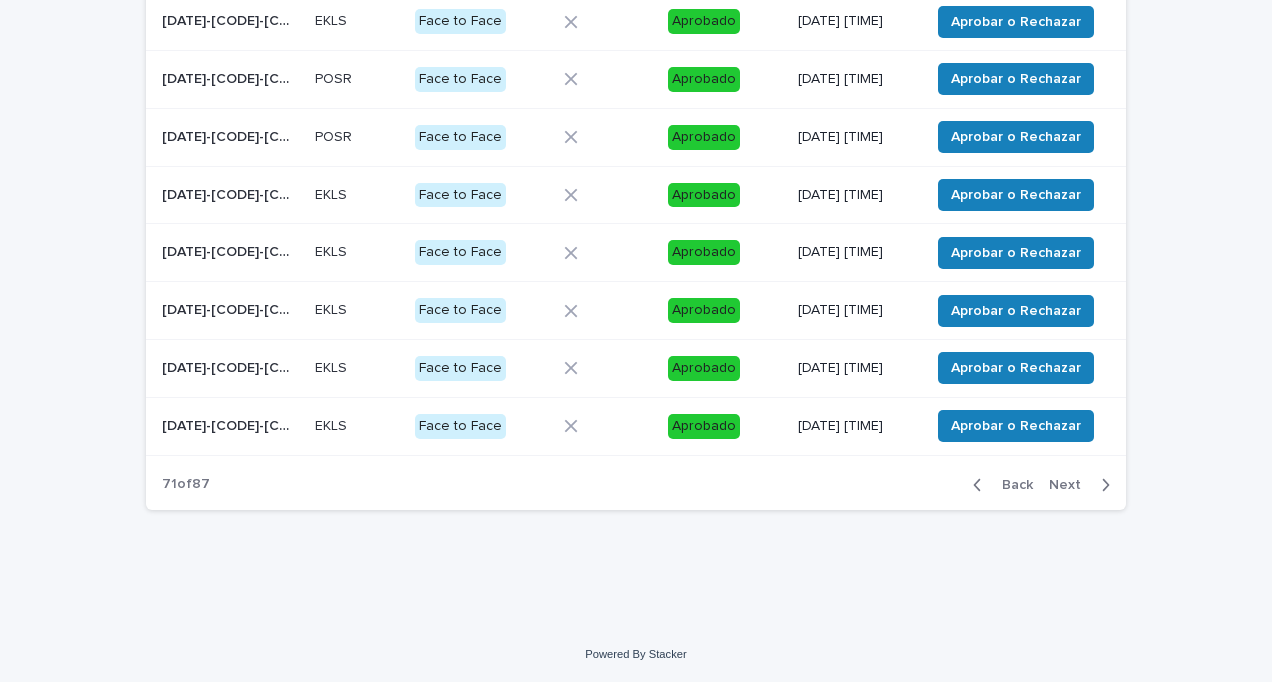 click on "Next" at bounding box center (1071, 485) 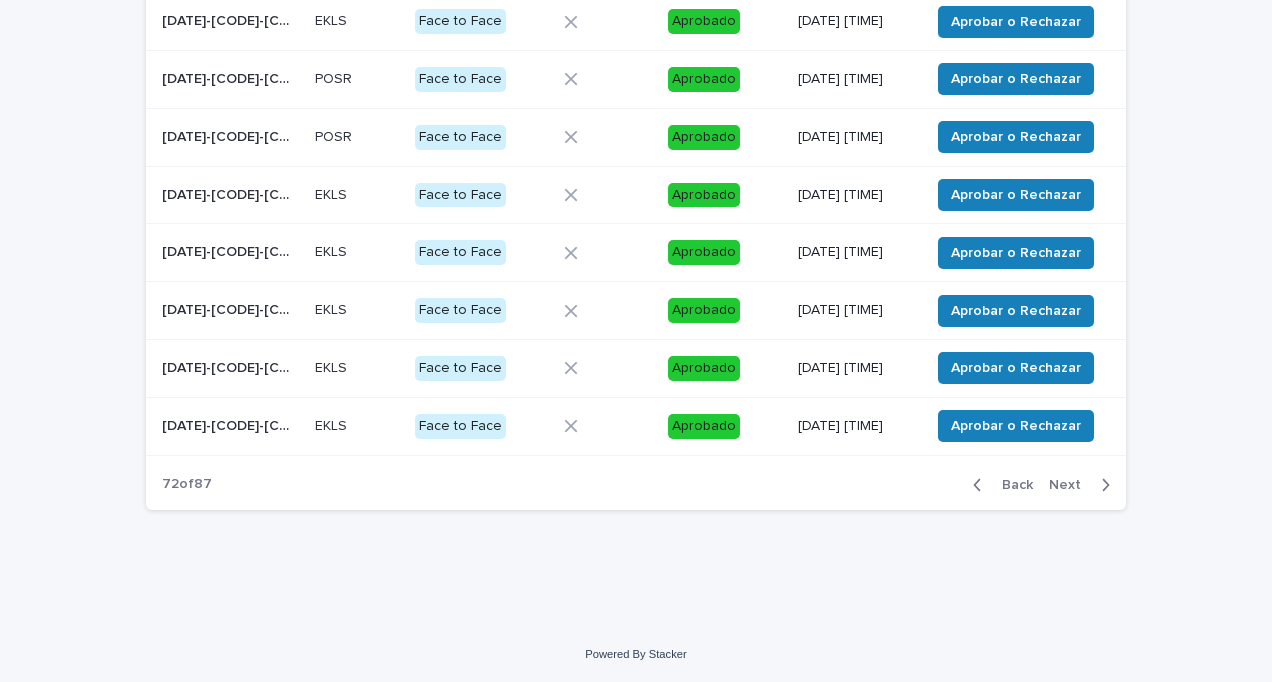 click on "Next" at bounding box center [1071, 485] 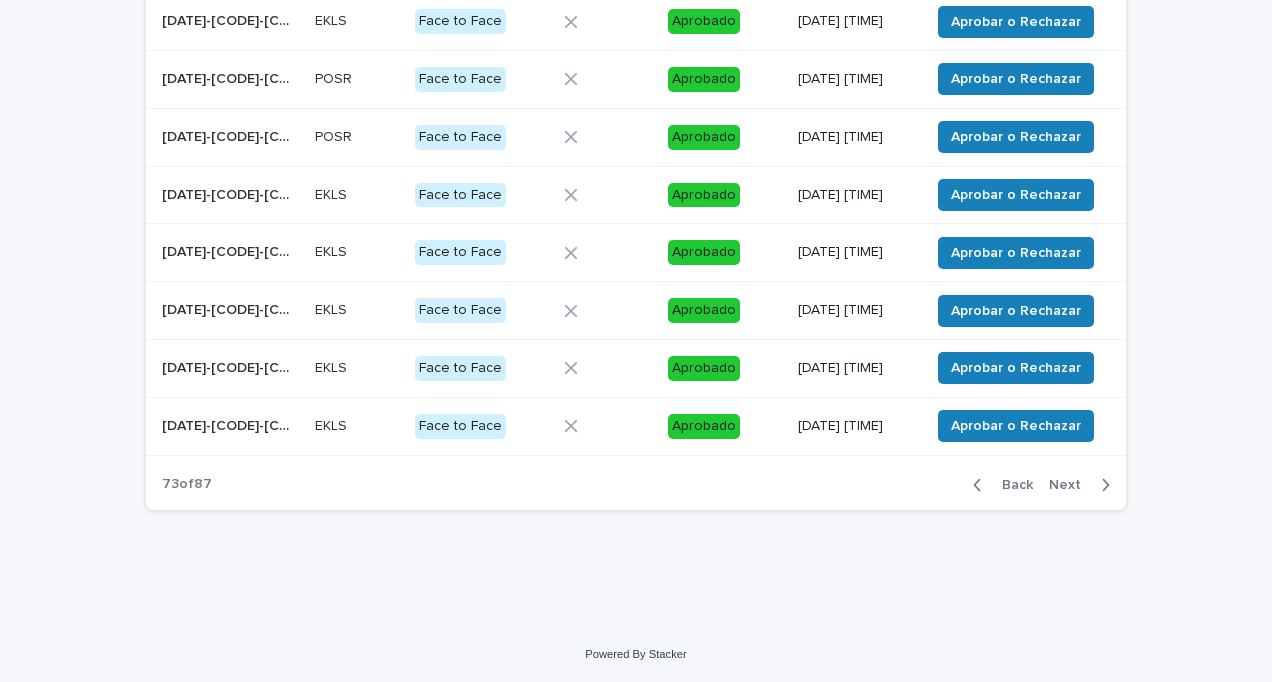 click on "Next" at bounding box center [1071, 485] 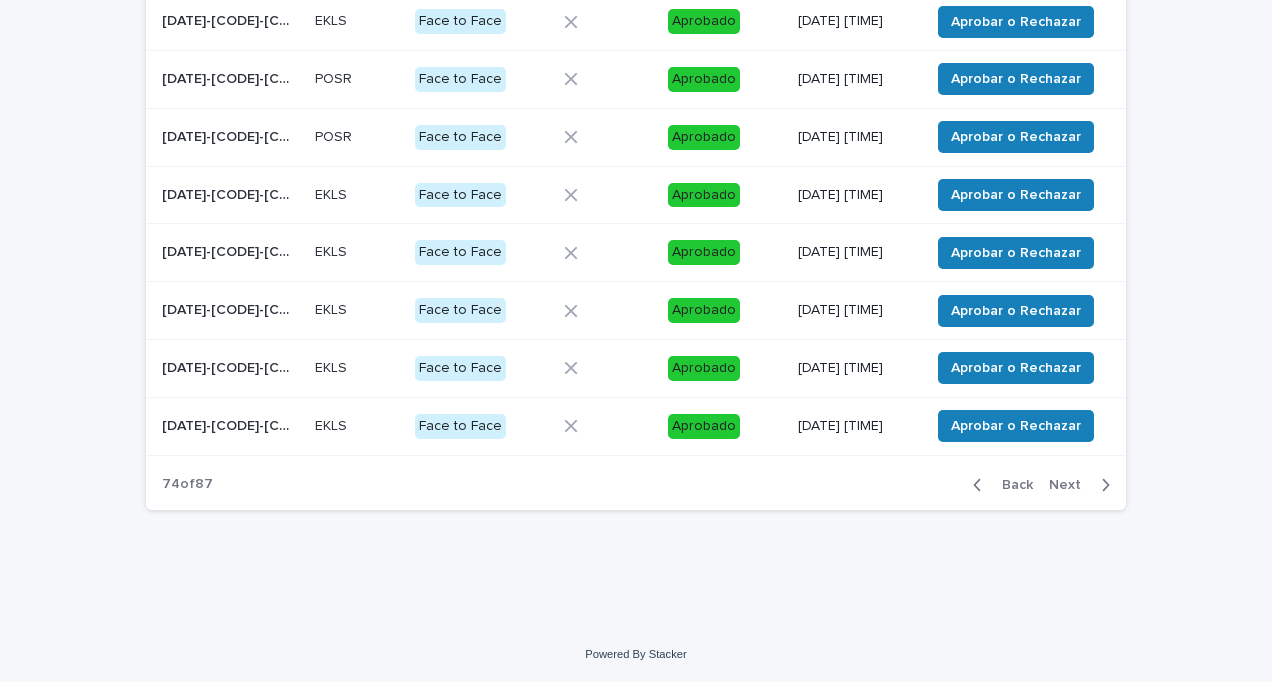 click on "Next" at bounding box center (1071, 485) 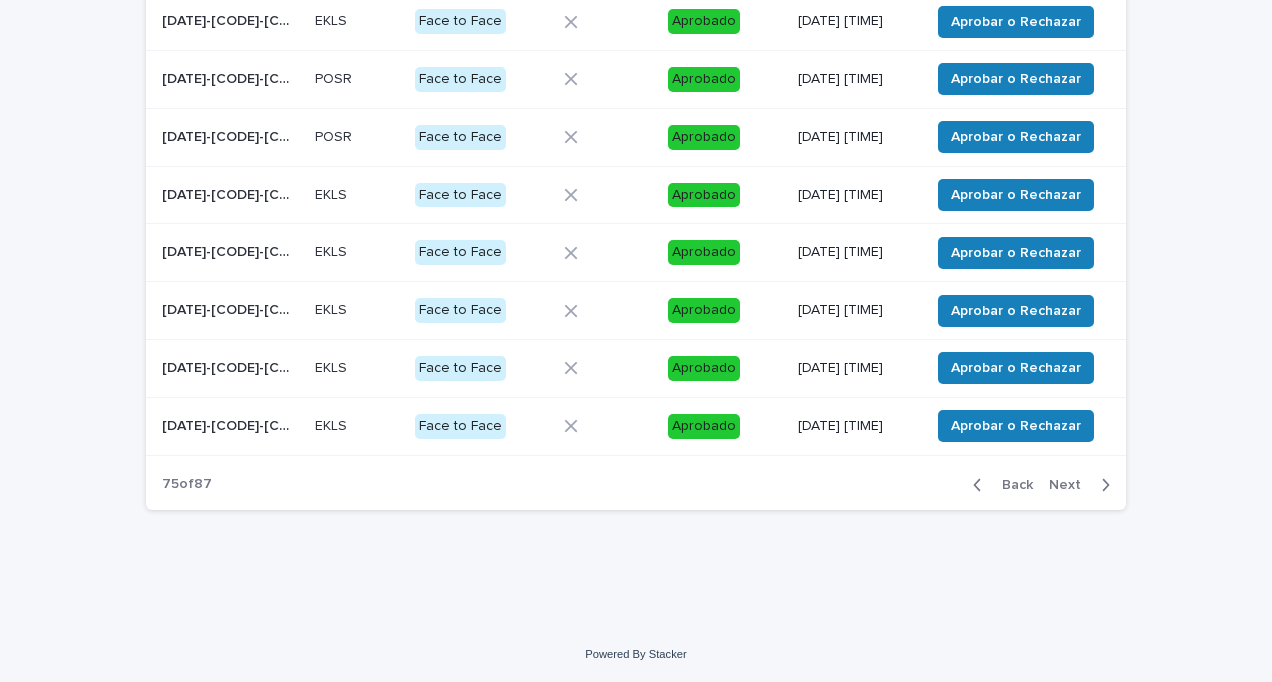 click on "Next" at bounding box center (1071, 485) 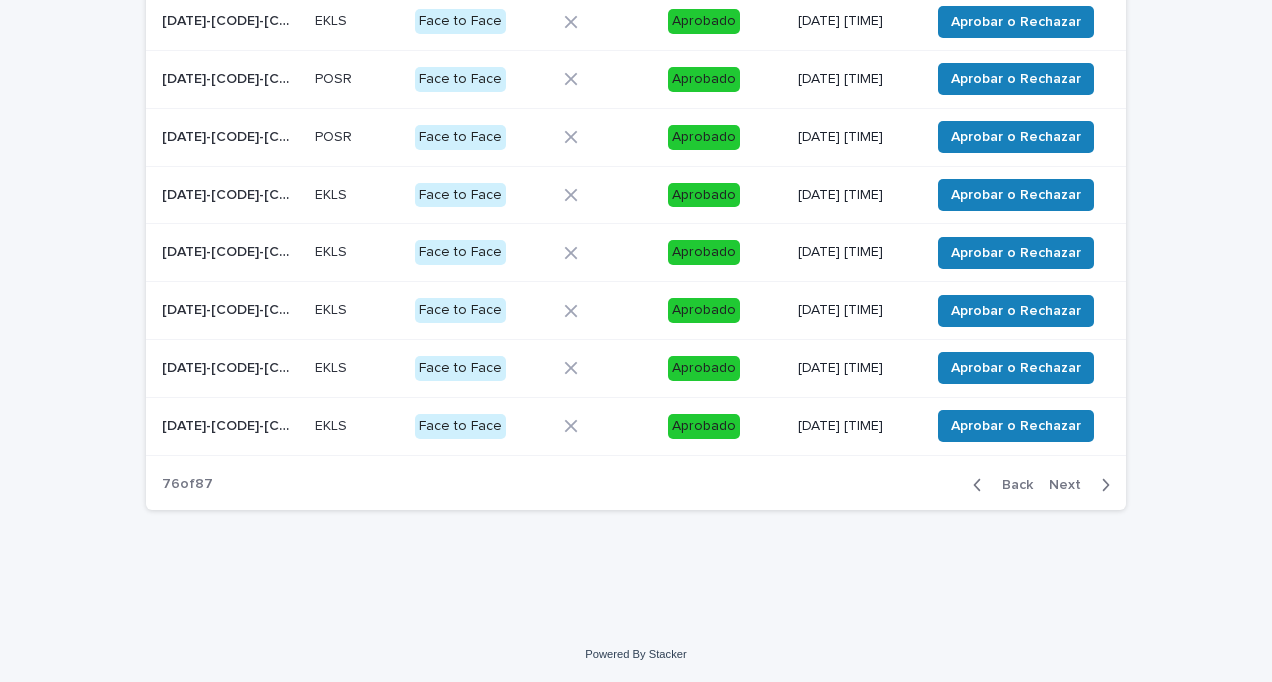click on "Next" at bounding box center (1071, 485) 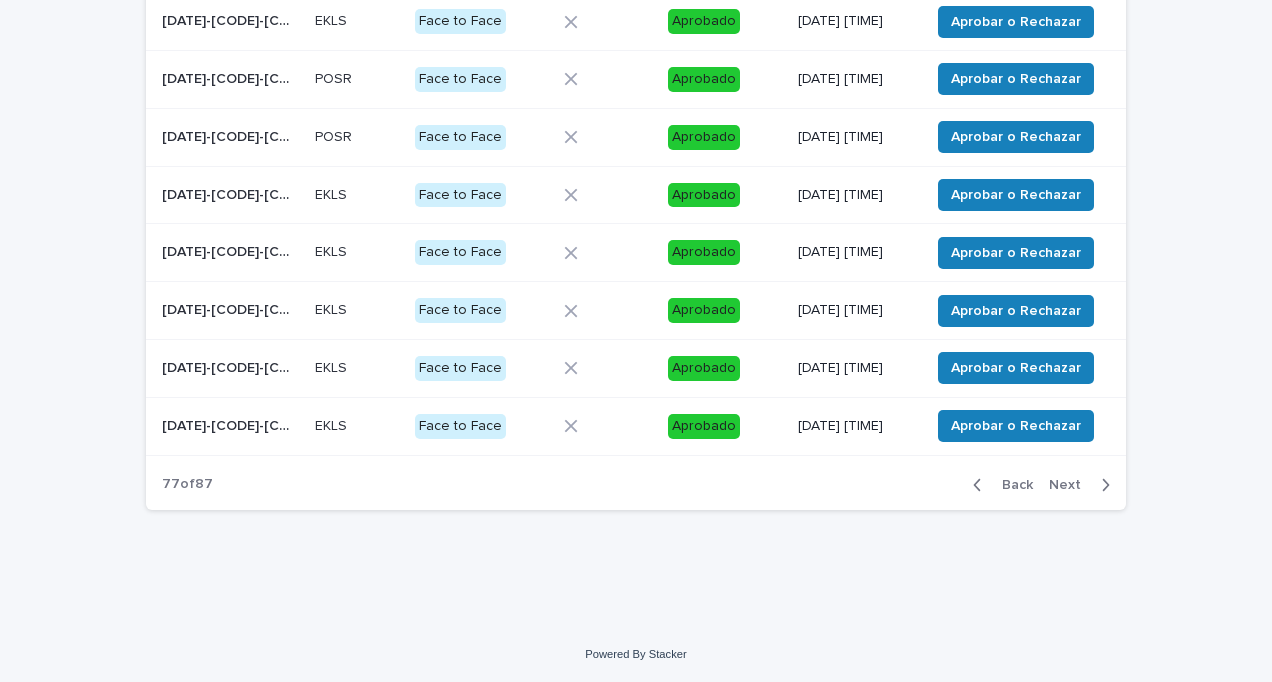 click on "Next" at bounding box center (1071, 485) 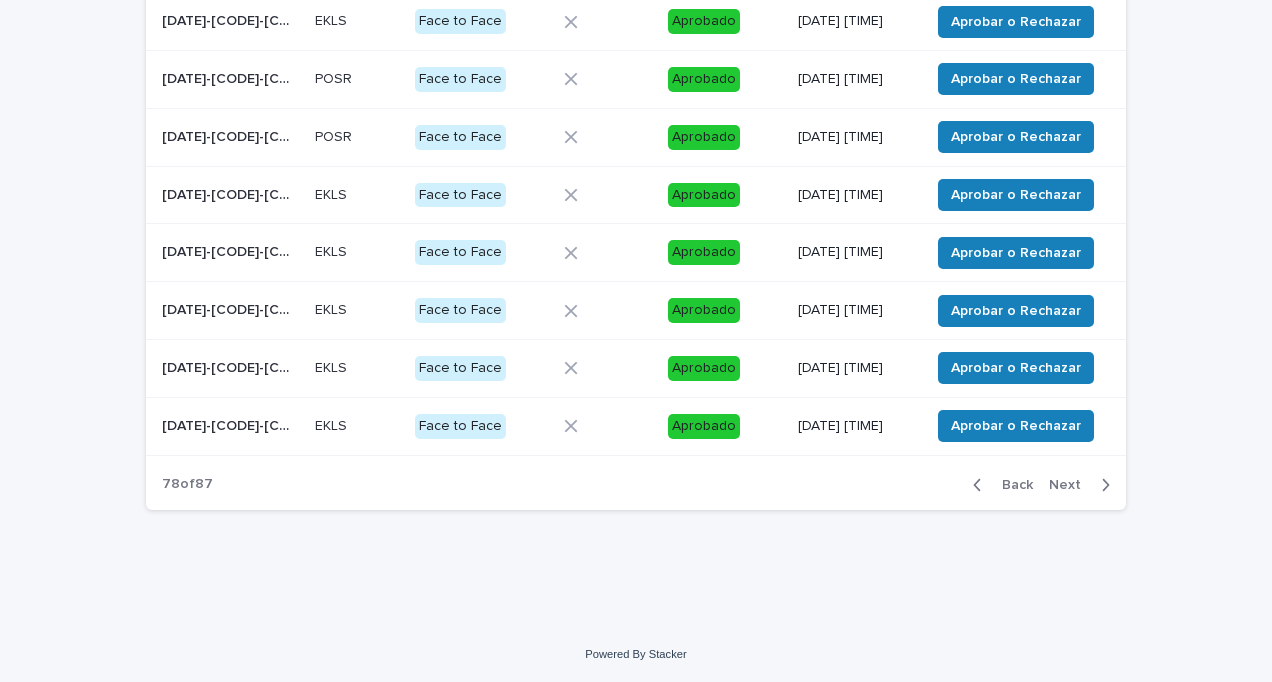 click on "Next" at bounding box center [1071, 485] 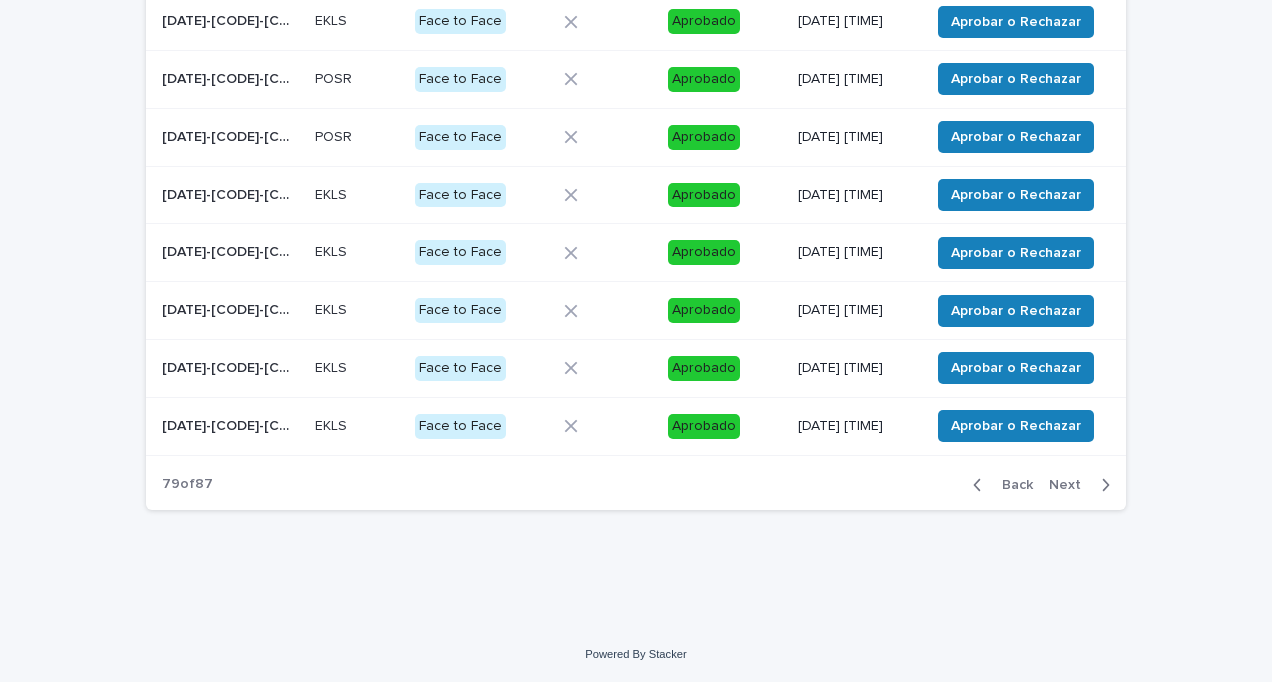 click on "Next" at bounding box center [1071, 485] 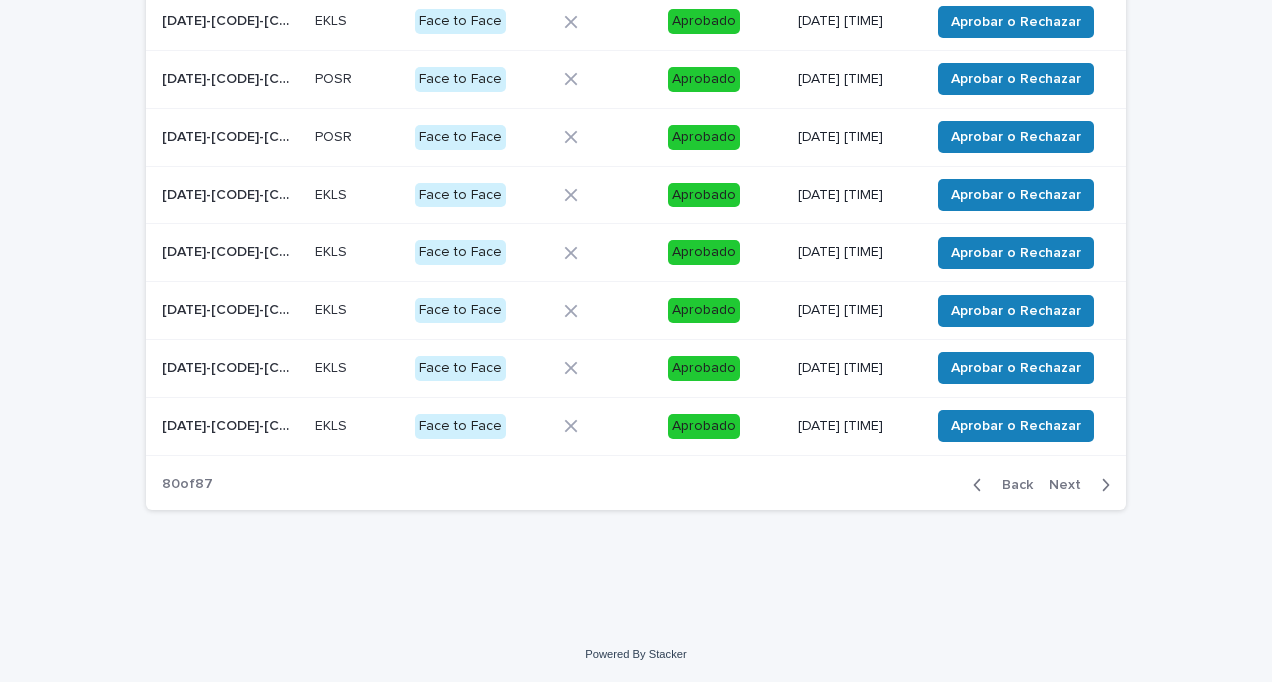 click on "Next" at bounding box center [1071, 485] 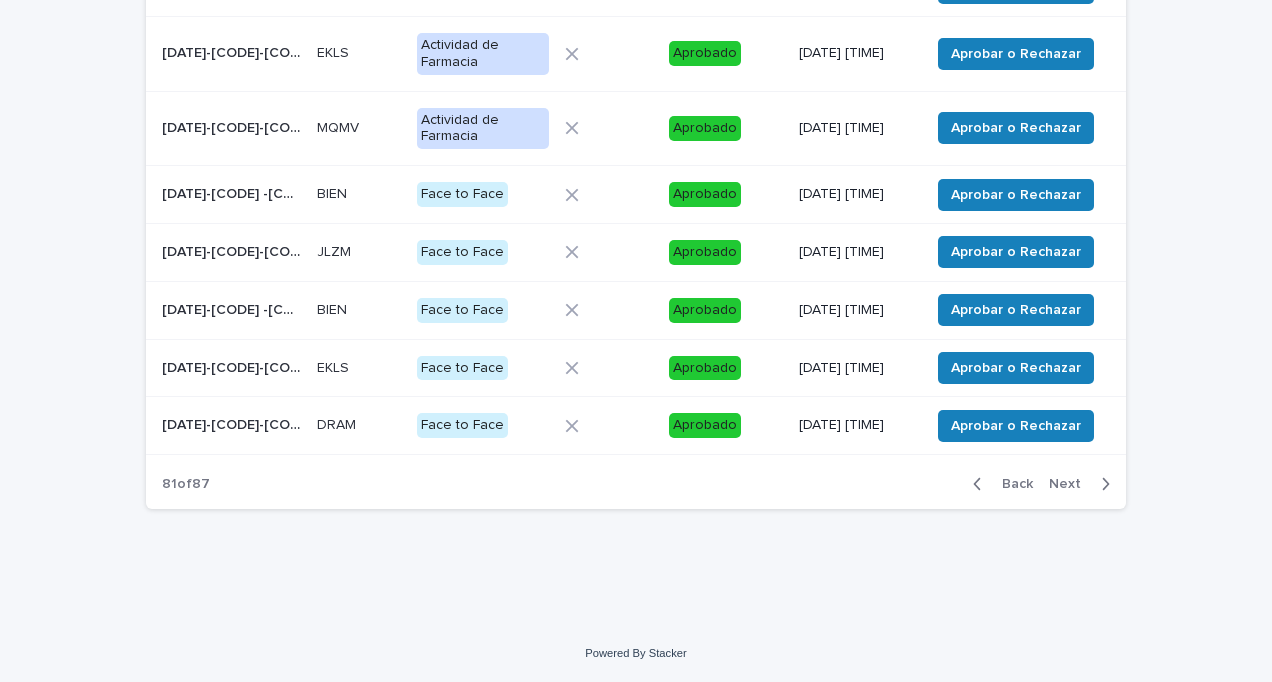 scroll, scrollTop: 463, scrollLeft: 0, axis: vertical 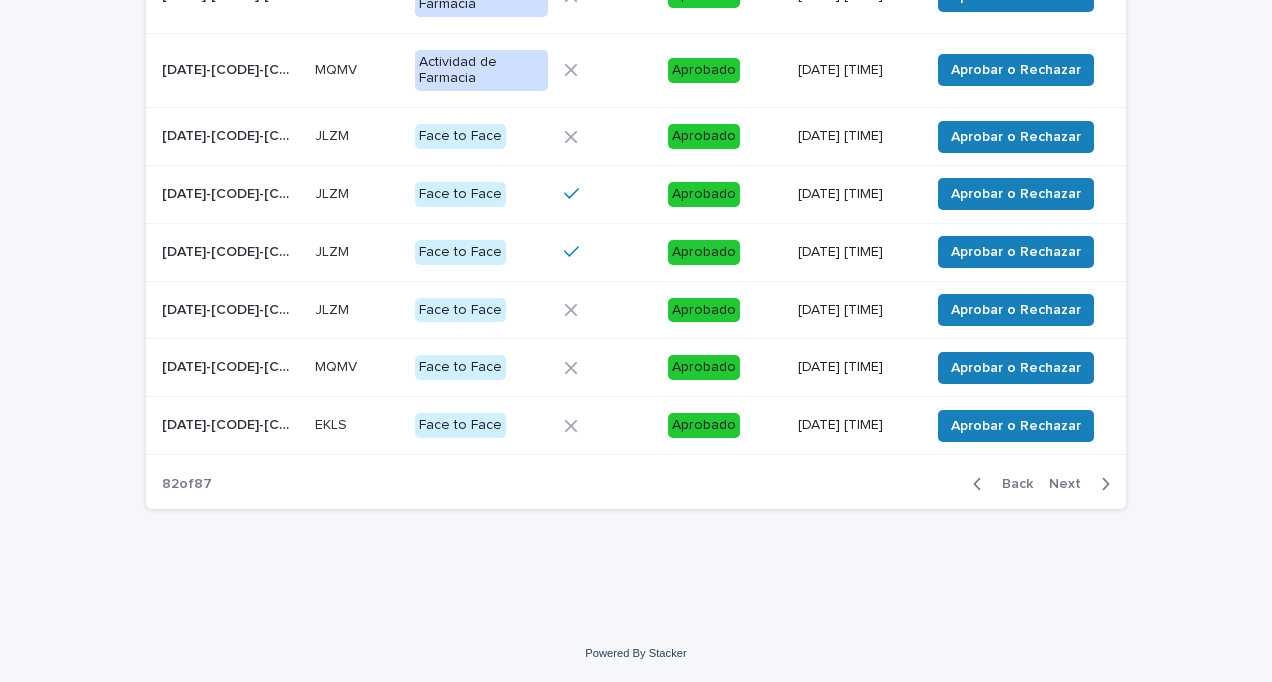 click on "Next" at bounding box center [1071, 484] 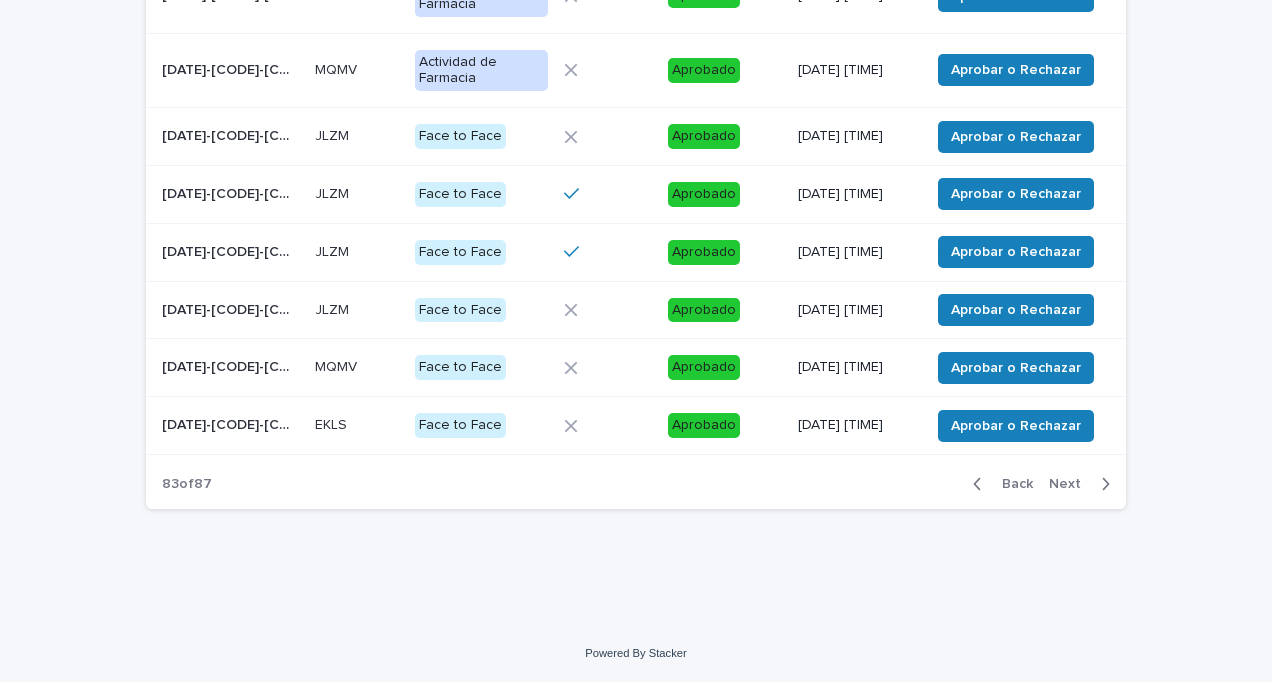 click on "Next" at bounding box center (1071, 484) 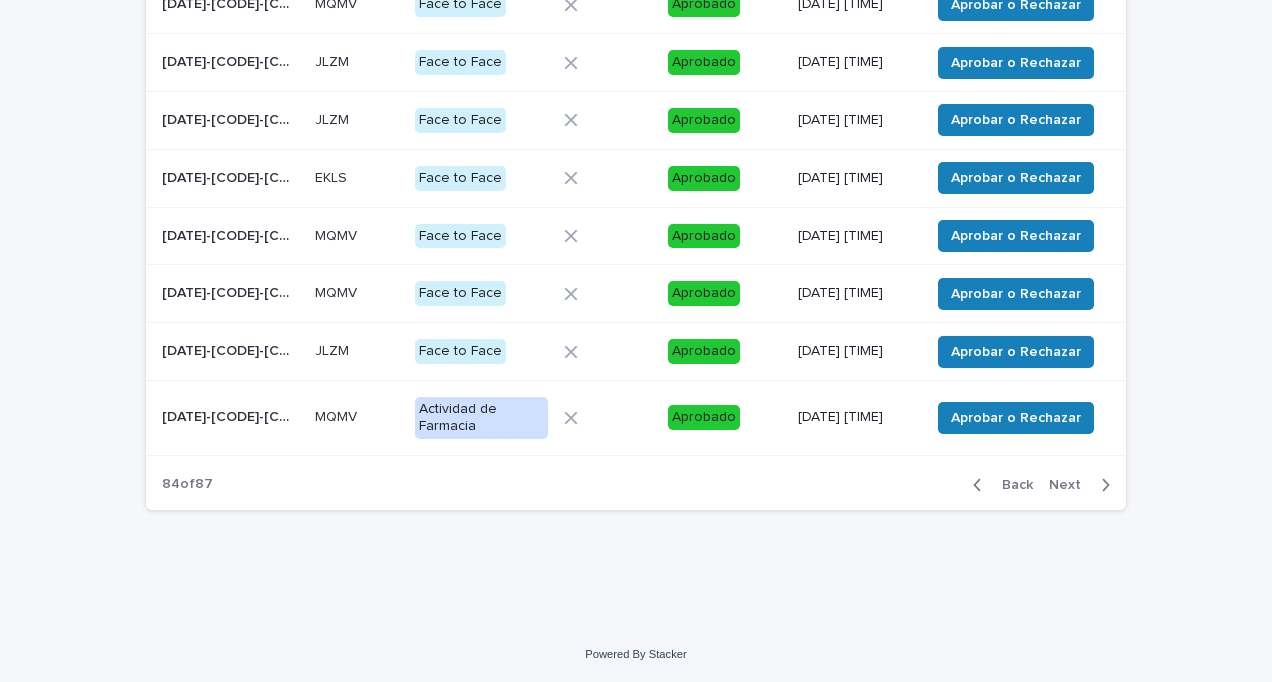 scroll, scrollTop: 455, scrollLeft: 0, axis: vertical 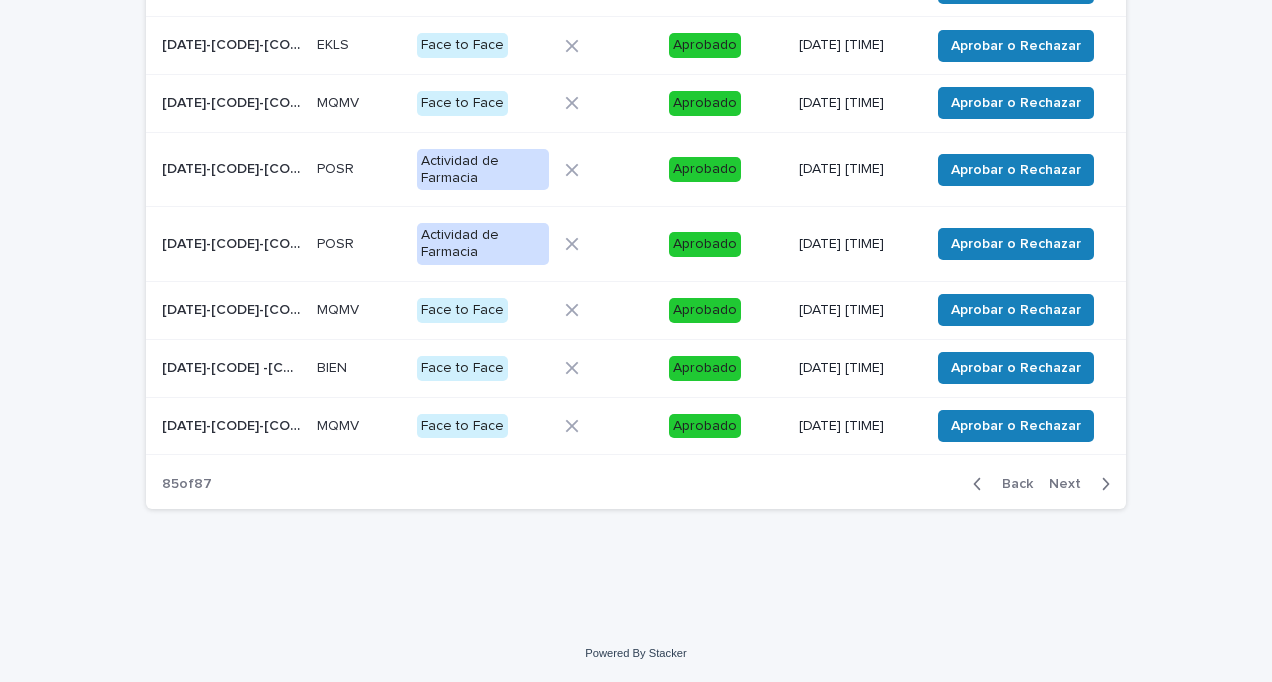 click on "Next" at bounding box center (1071, 484) 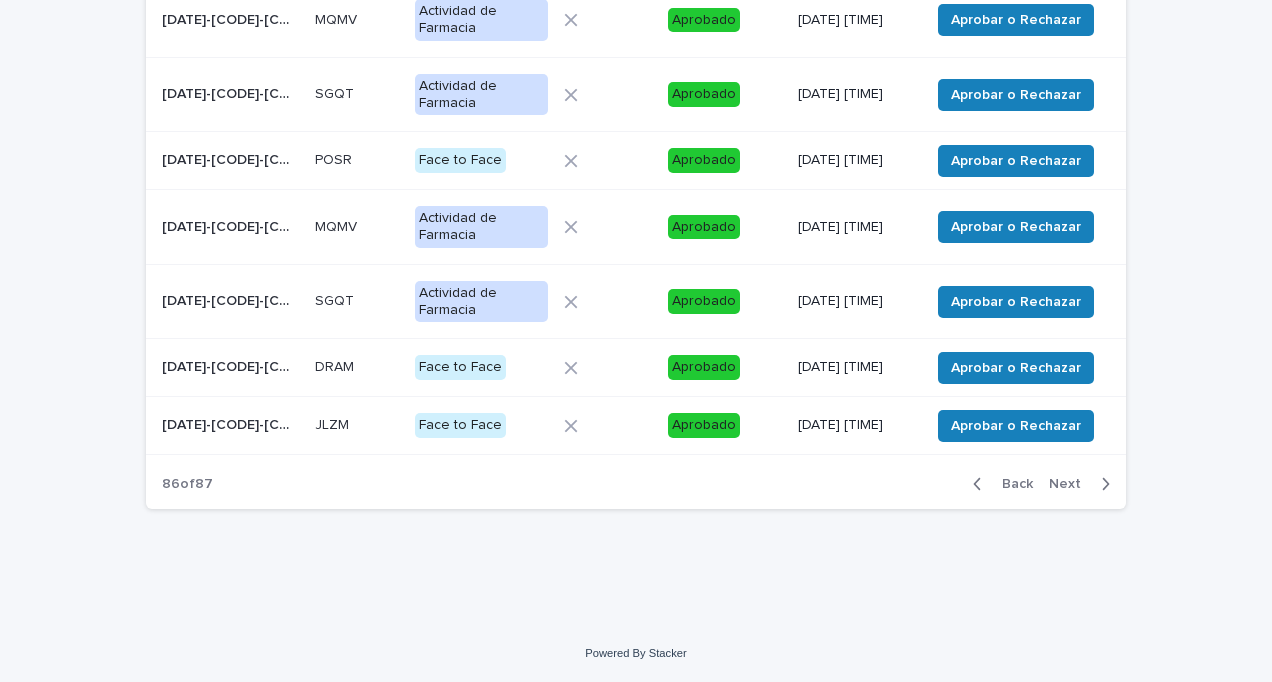 scroll, scrollTop: 467, scrollLeft: 0, axis: vertical 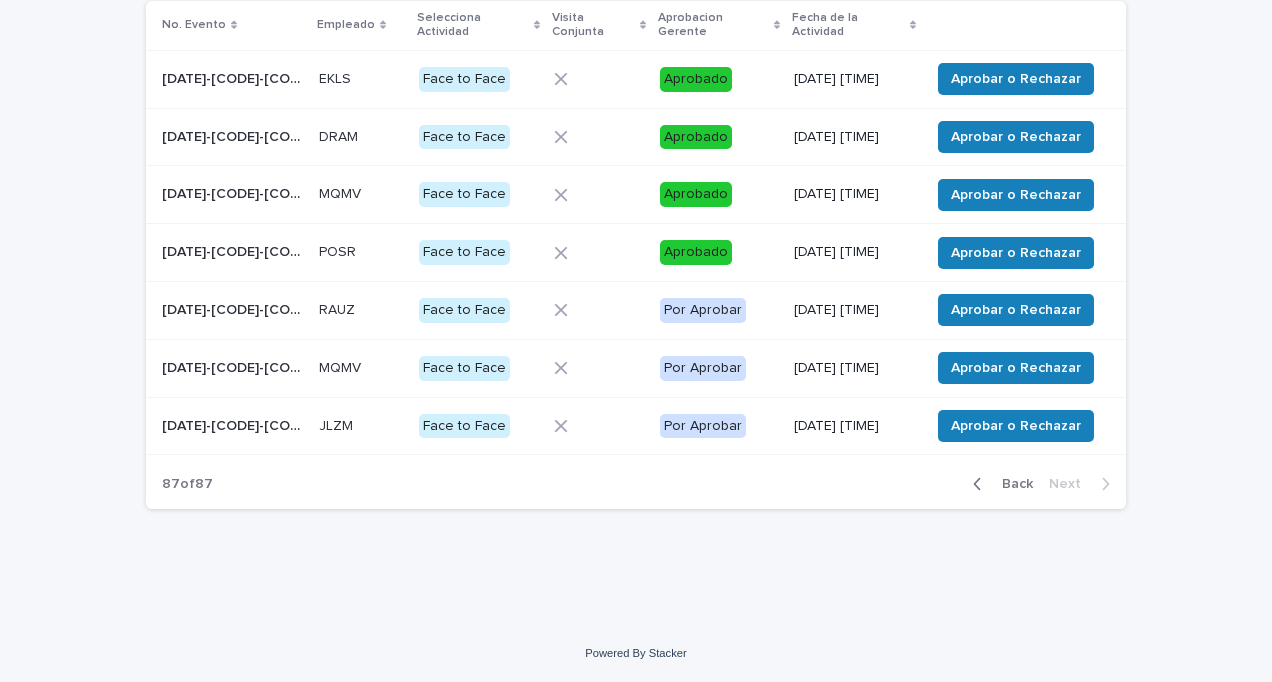 click on "[DATE]-[CODE]-[CODE]" at bounding box center (234, 308) 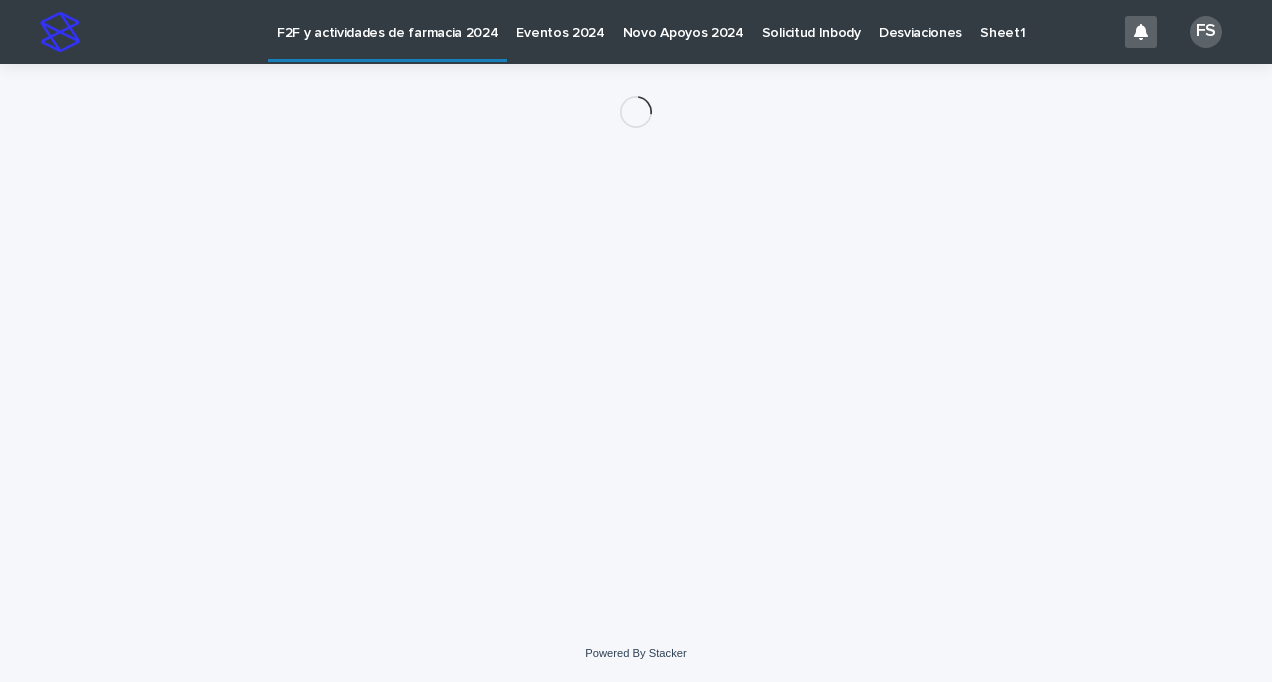 scroll, scrollTop: 0, scrollLeft: 0, axis: both 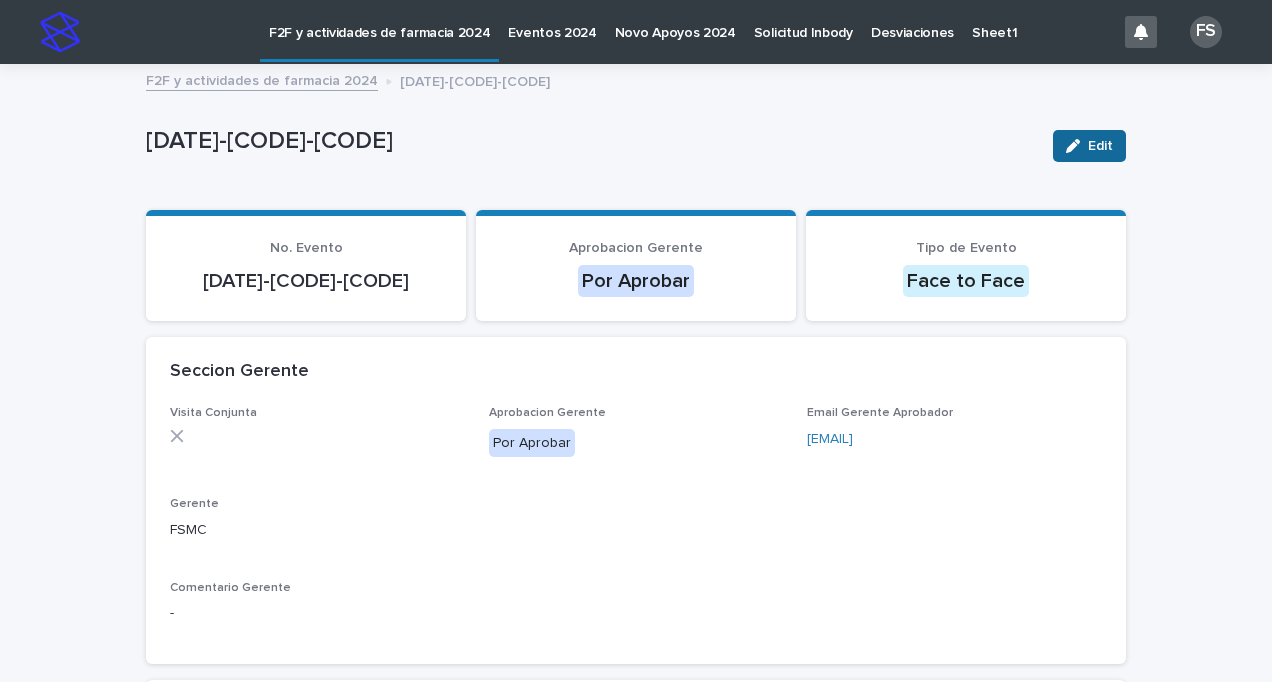 click on "Edit" at bounding box center (1100, 146) 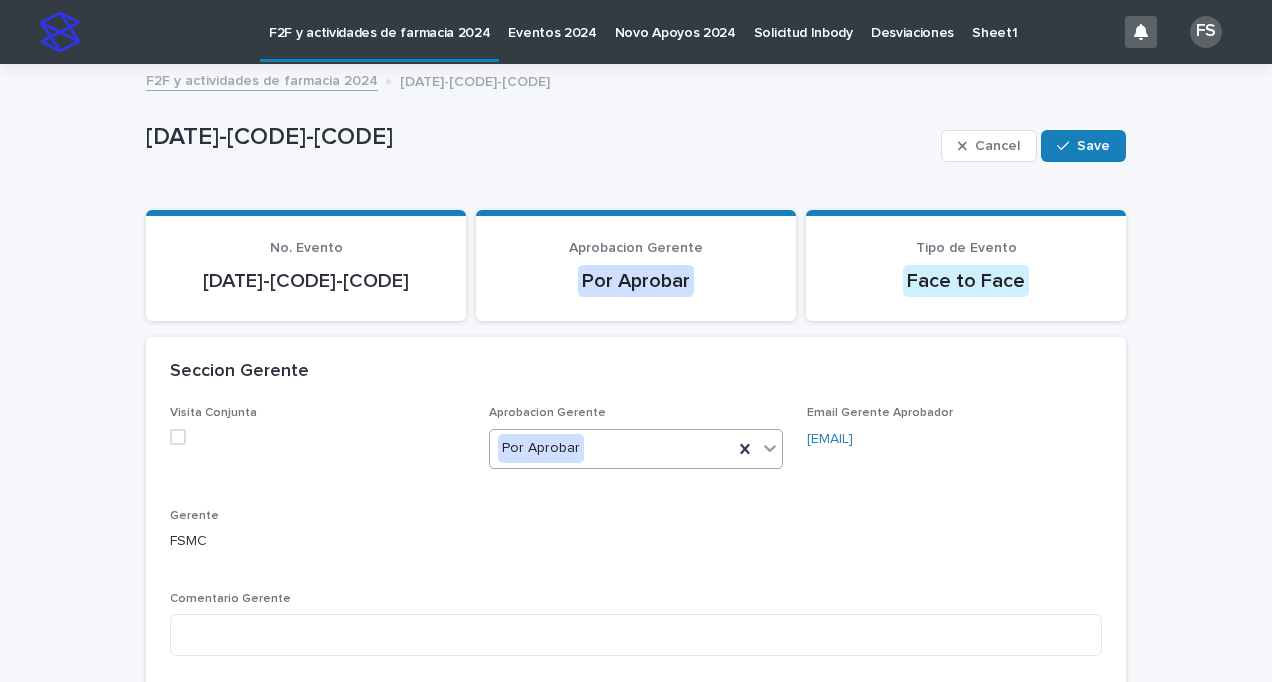 click 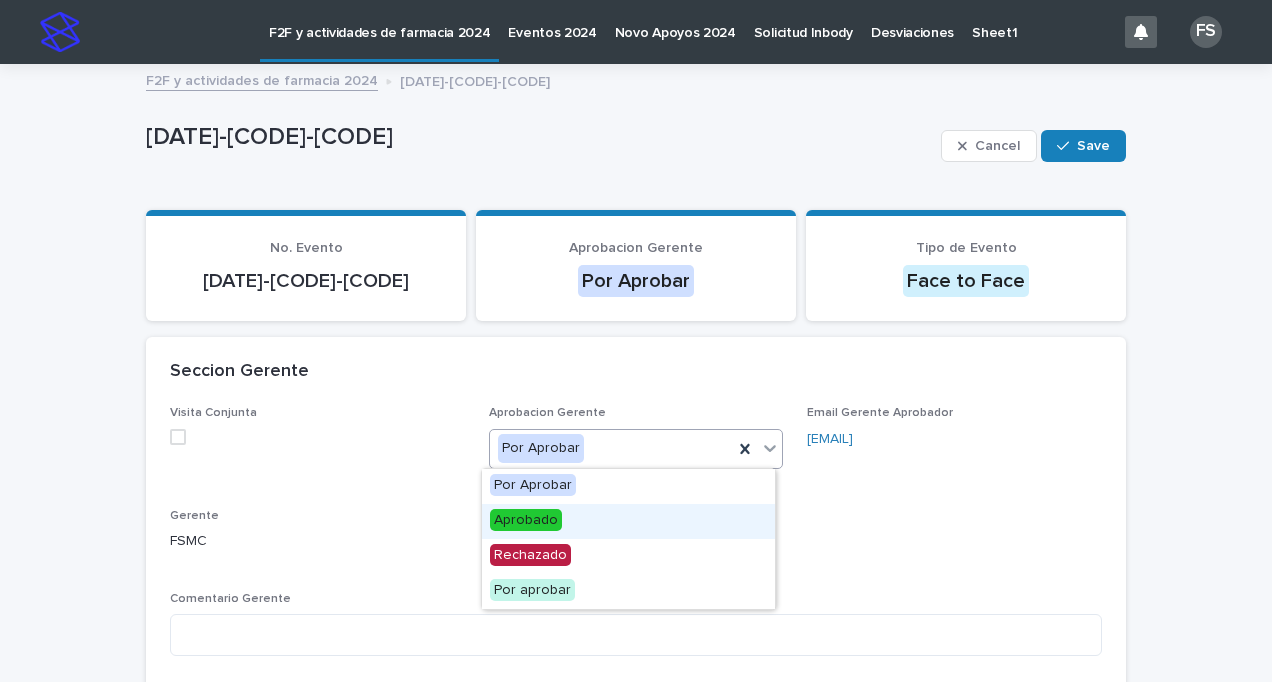 click on "Aprobado" at bounding box center [526, 520] 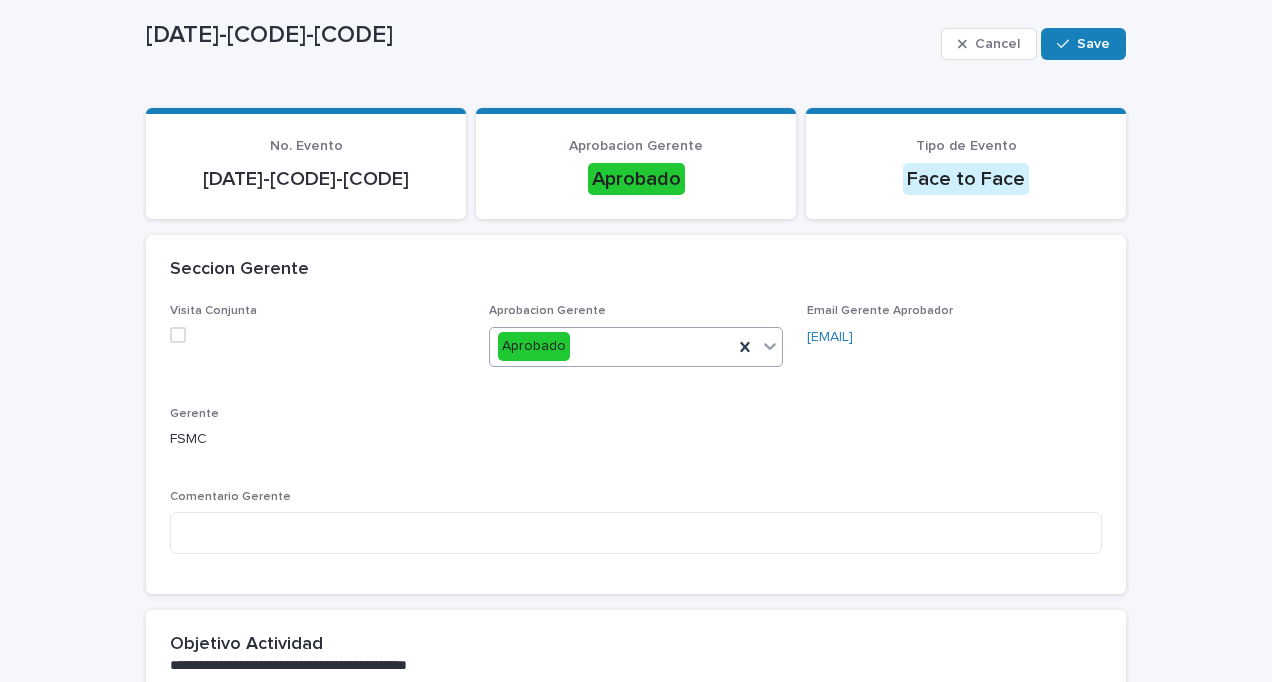 scroll, scrollTop: 34, scrollLeft: 0, axis: vertical 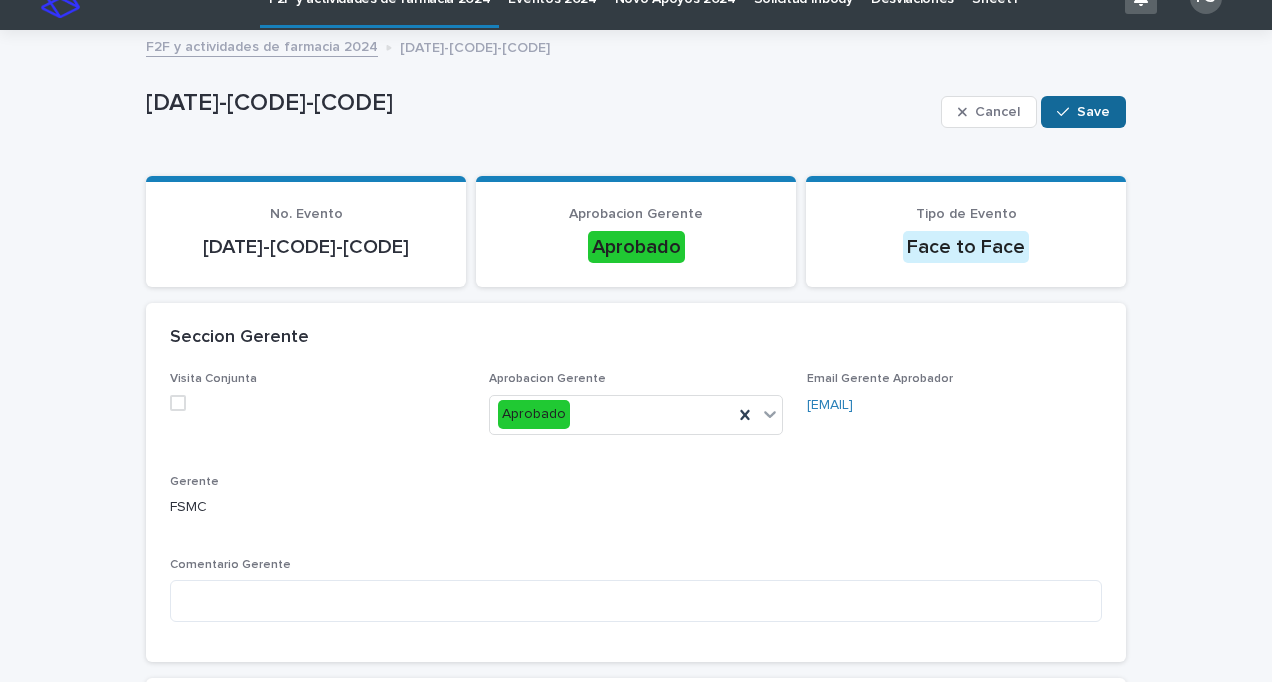 click on "Save" at bounding box center [1093, 112] 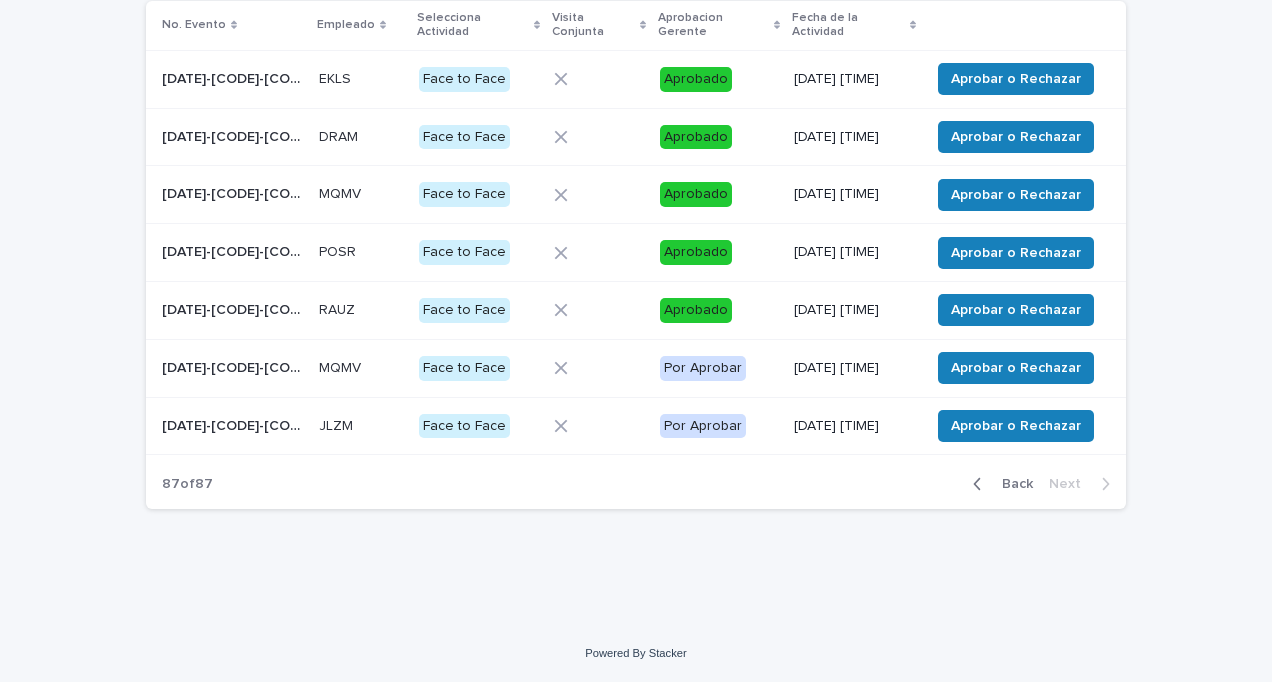 scroll, scrollTop: 254, scrollLeft: 0, axis: vertical 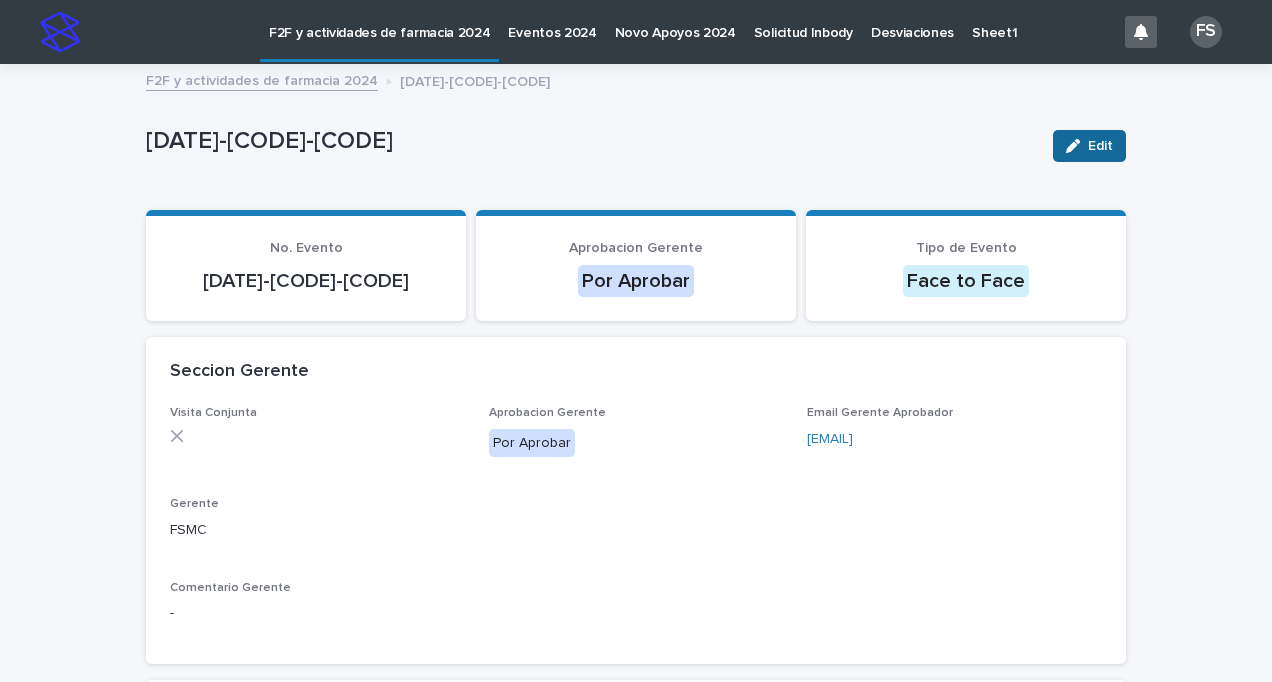 click on "Edit" at bounding box center (1100, 146) 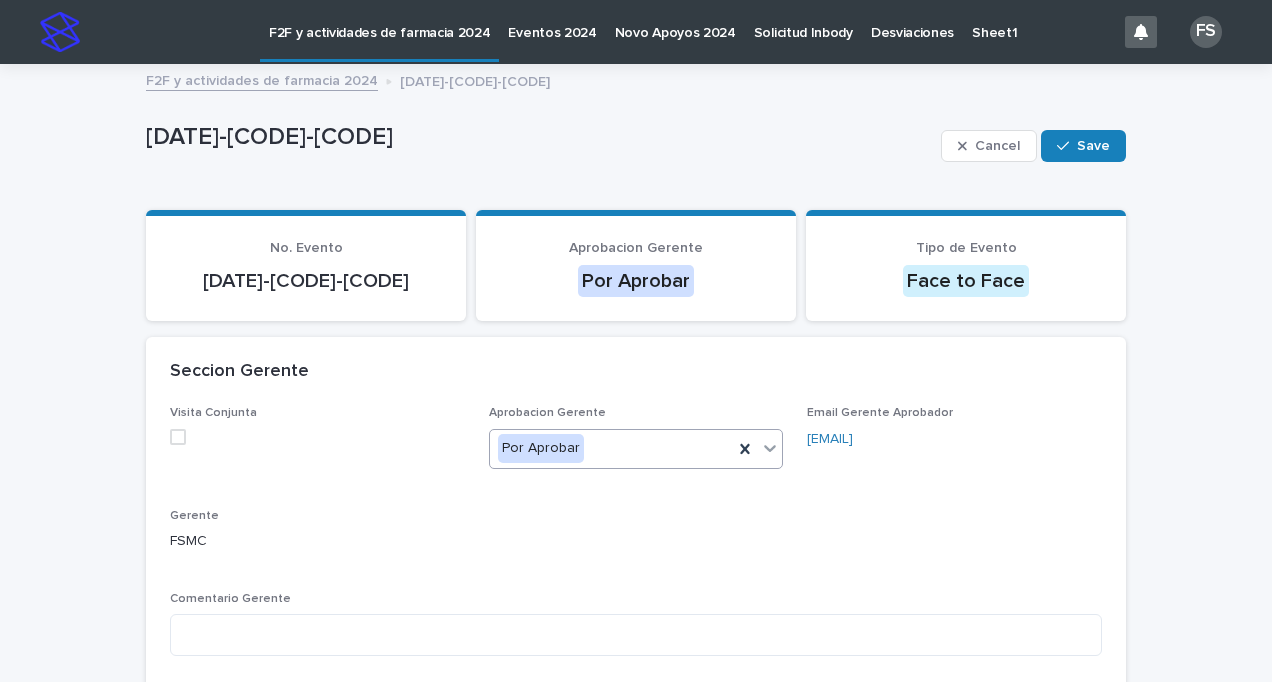 click 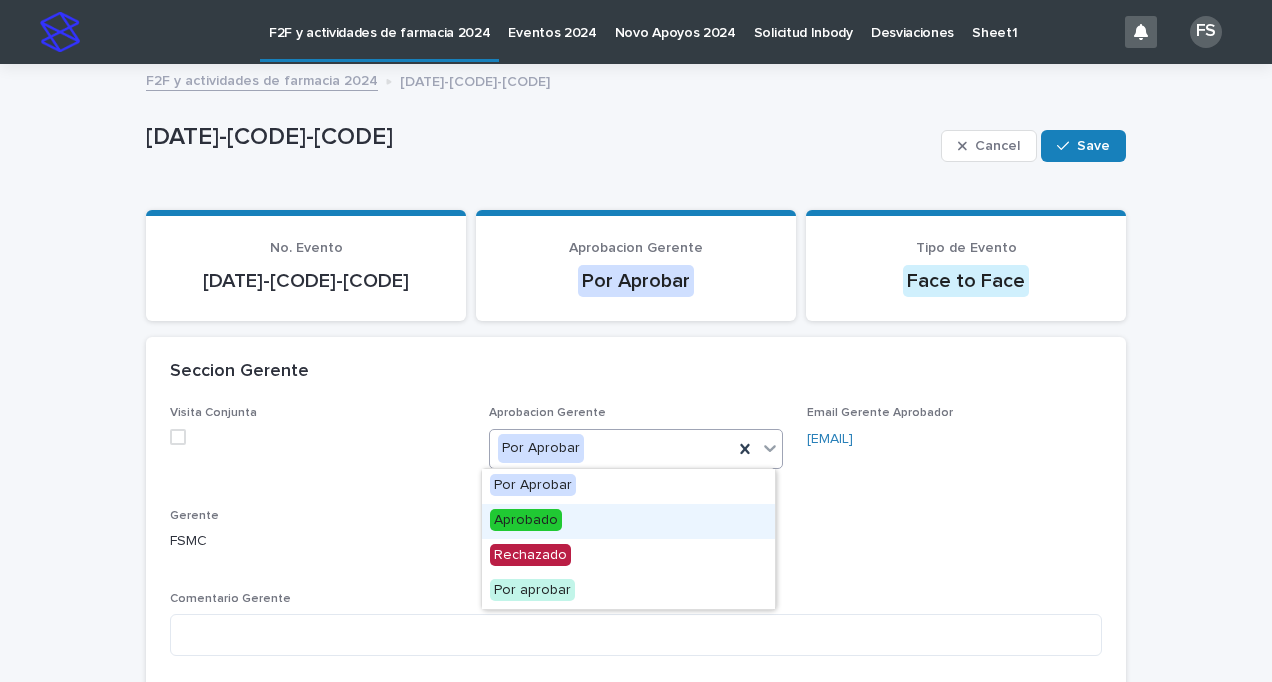 click on "Aprobado" at bounding box center [526, 520] 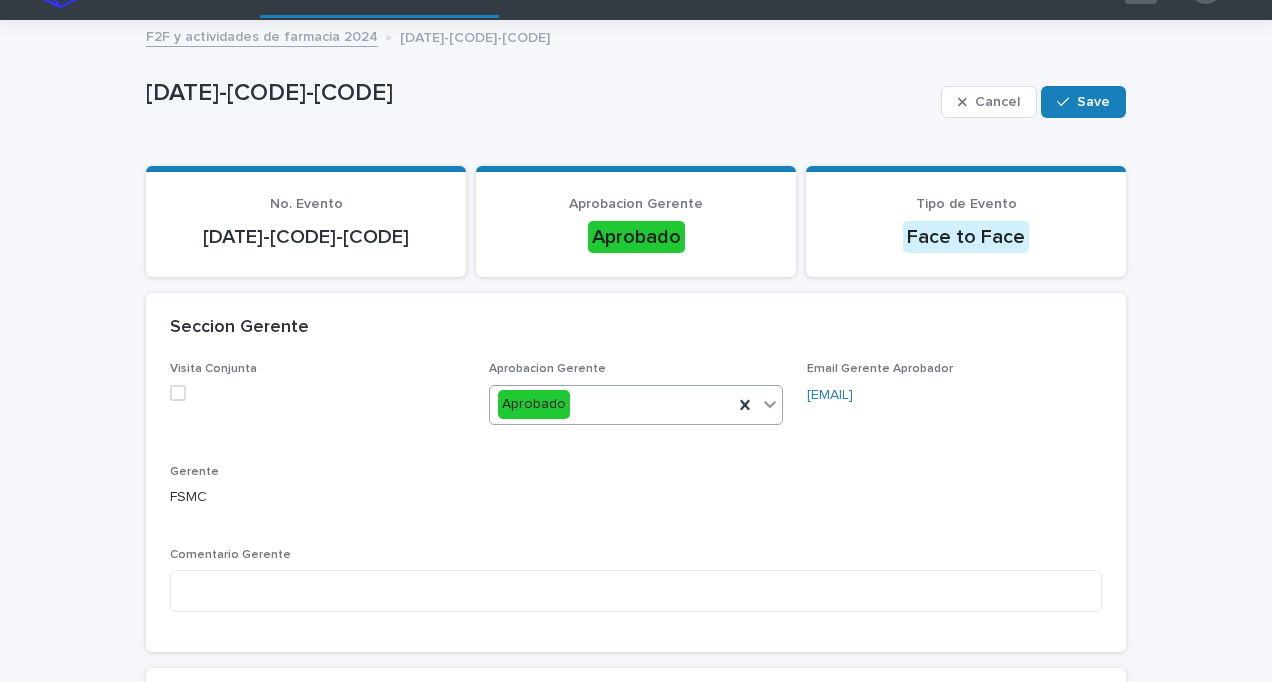 scroll, scrollTop: 12, scrollLeft: 0, axis: vertical 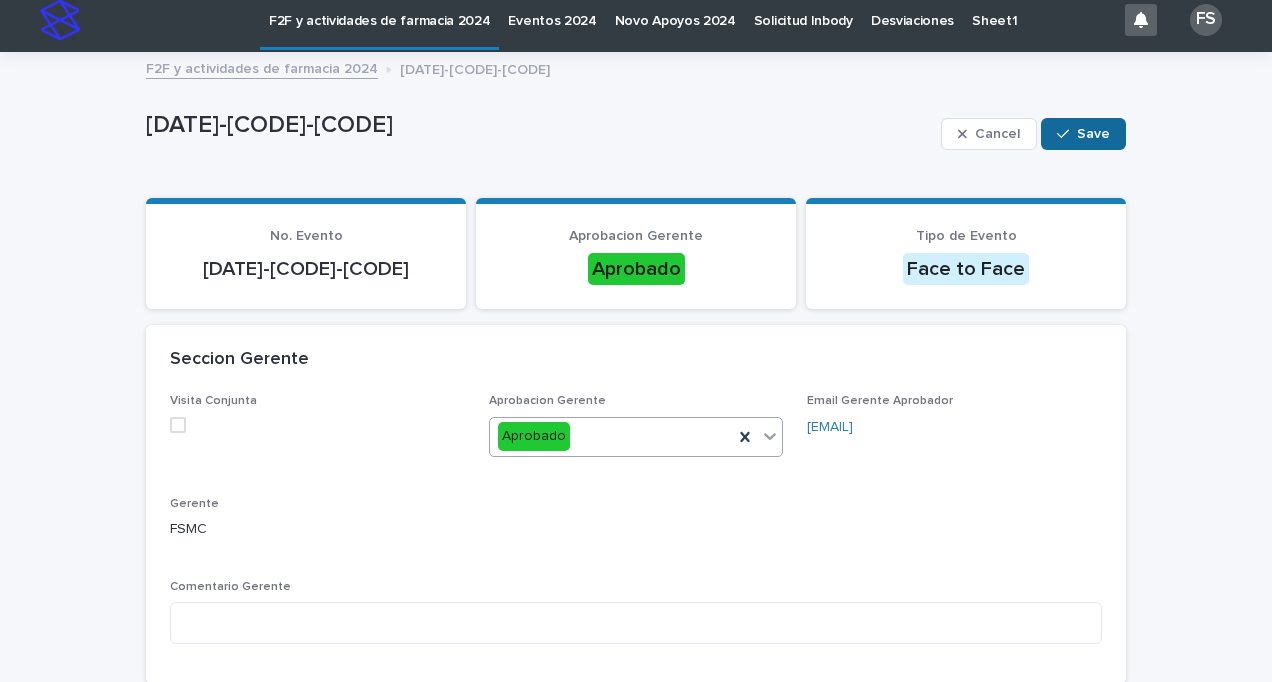 click on "Save" at bounding box center [1093, 134] 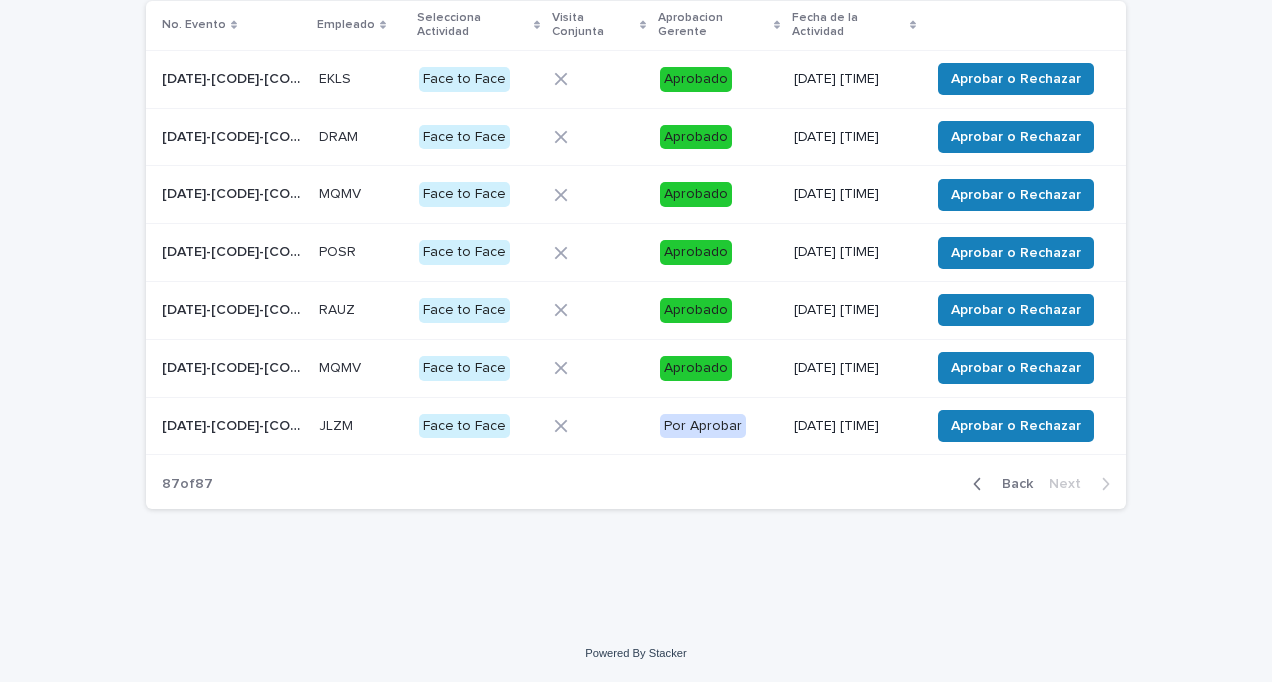 scroll, scrollTop: 258, scrollLeft: 0, axis: vertical 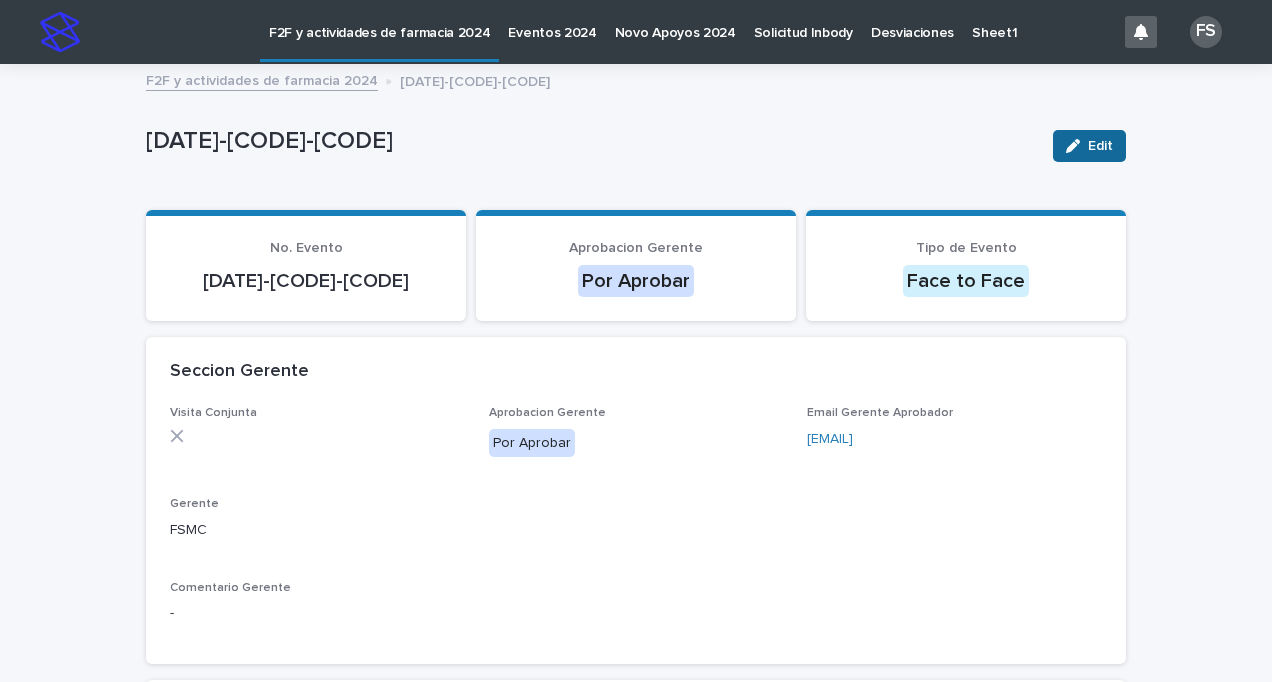 click on "Edit" at bounding box center (1100, 146) 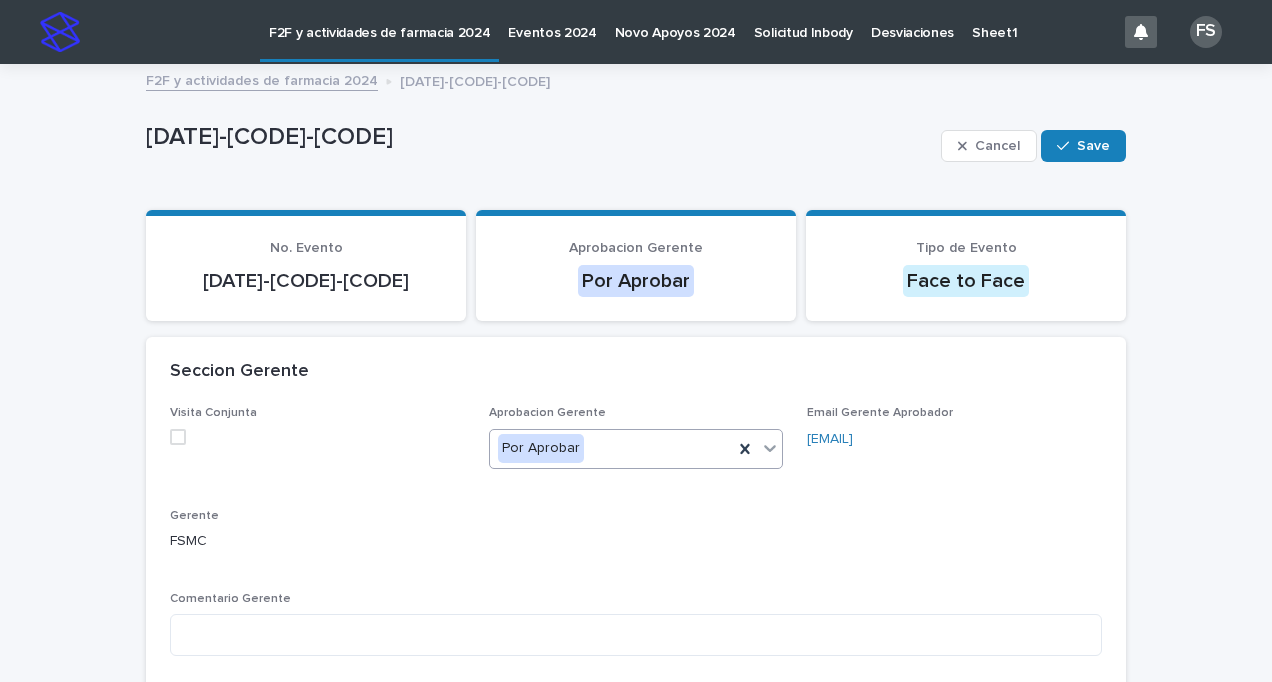 click 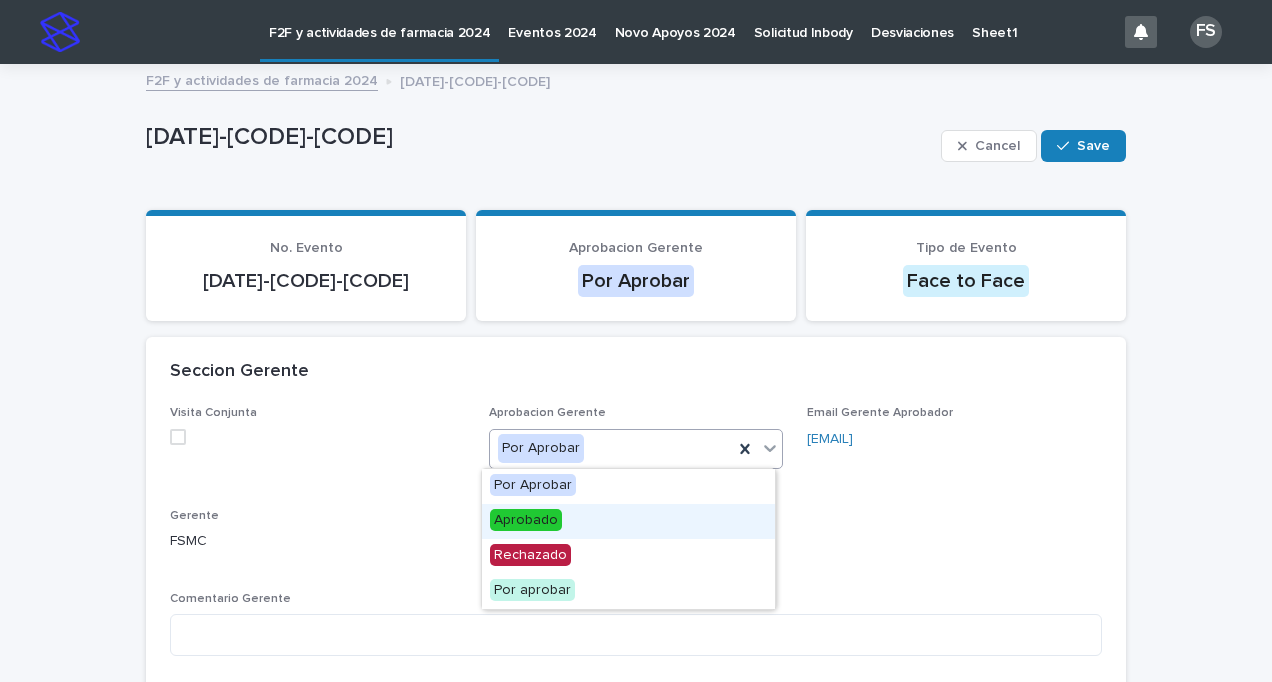 click on "Aprobado" at bounding box center (526, 520) 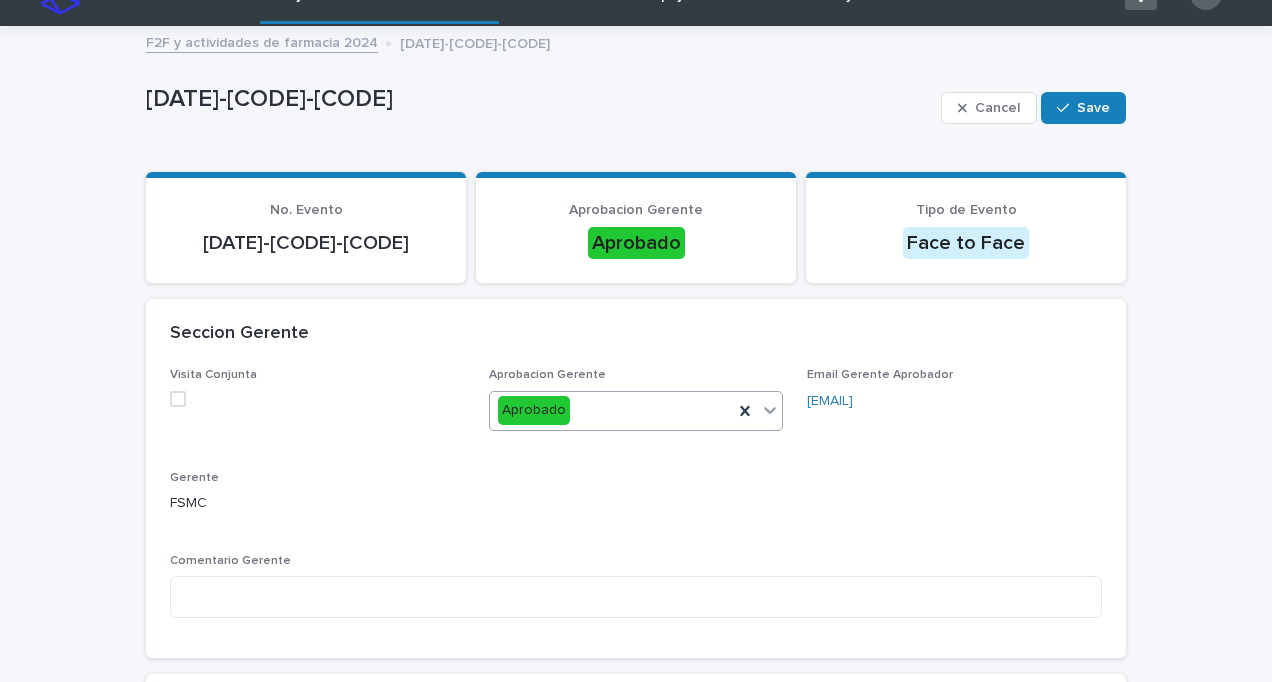 scroll, scrollTop: 42, scrollLeft: 0, axis: vertical 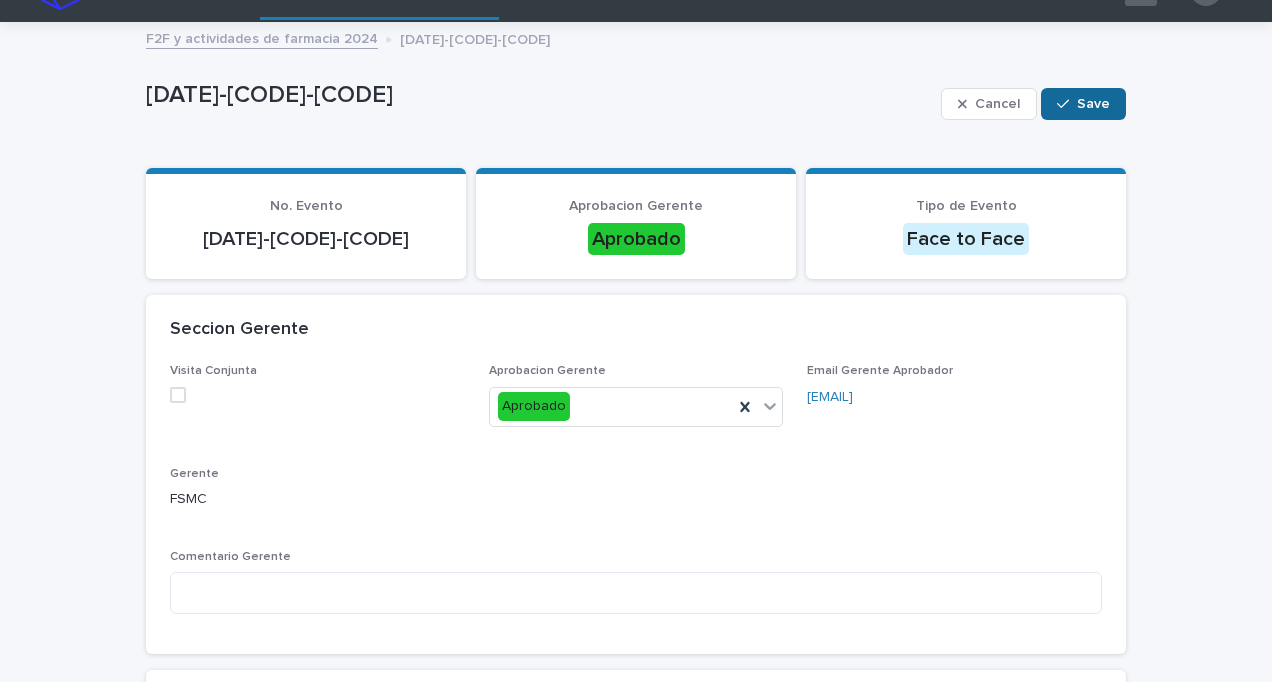 click on "Save" at bounding box center (1093, 104) 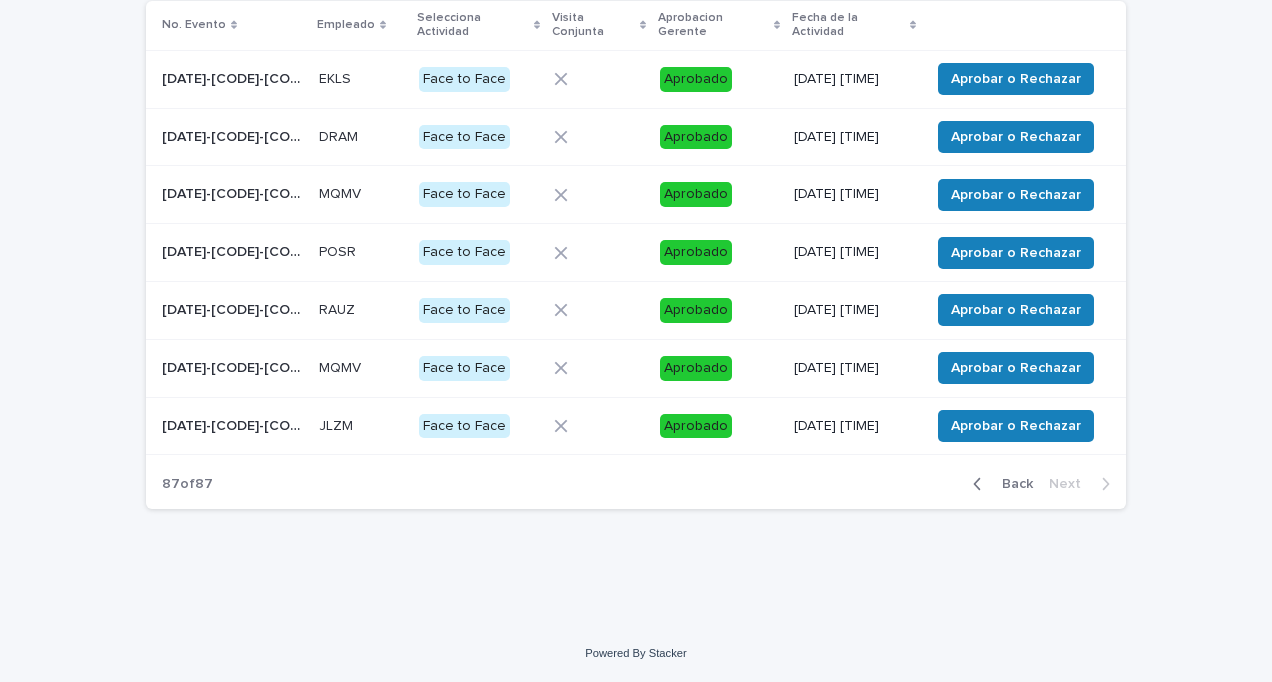 scroll, scrollTop: 0, scrollLeft: 0, axis: both 